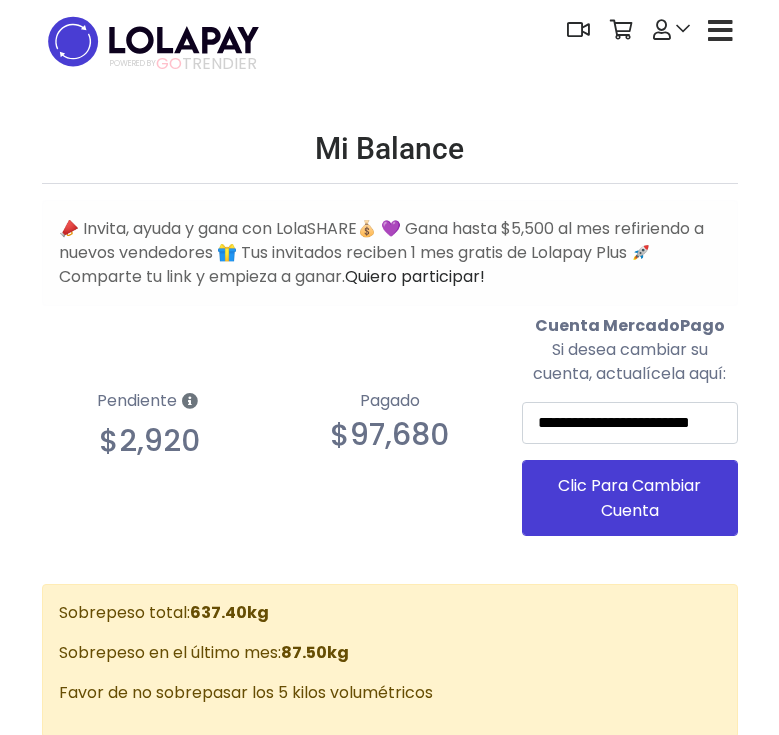scroll, scrollTop: 0, scrollLeft: 0, axis: both 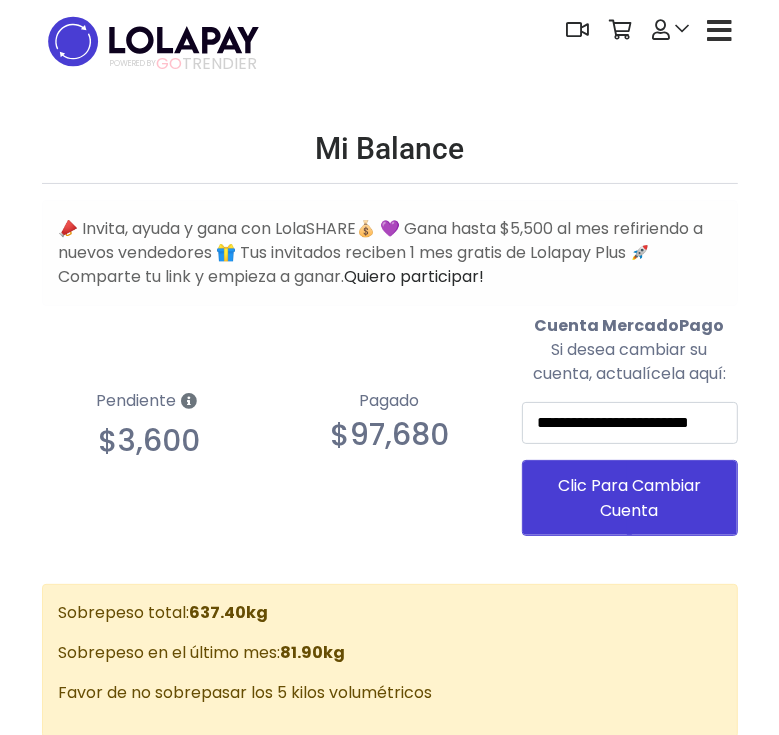 click at bounding box center (720, 31) 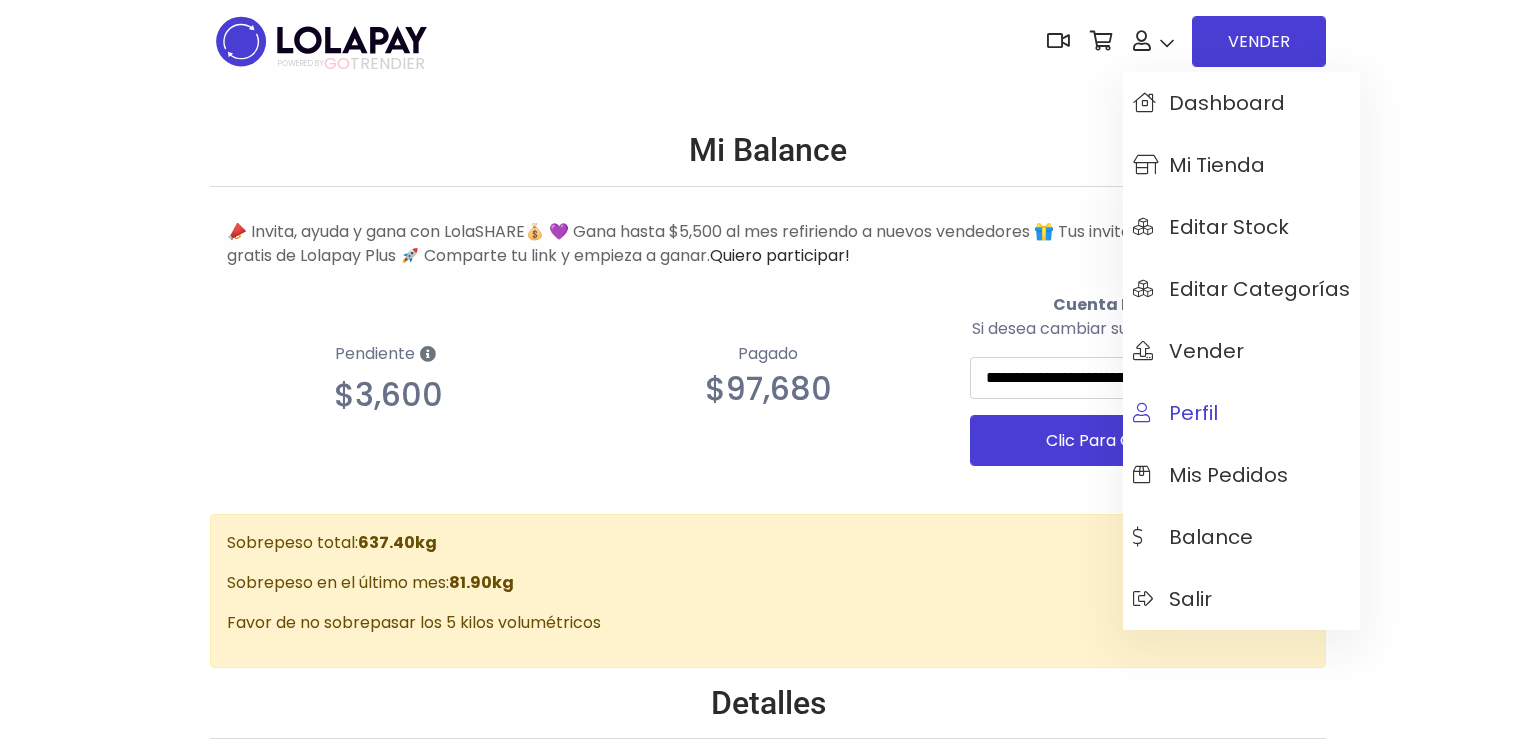 click on "Perfil" at bounding box center (1175, 413) 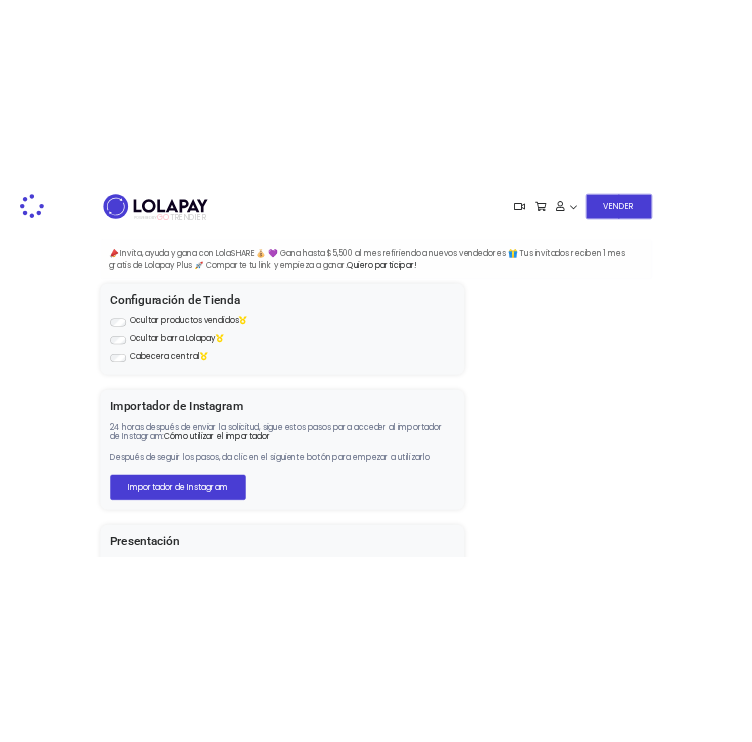 scroll, scrollTop: 0, scrollLeft: 0, axis: both 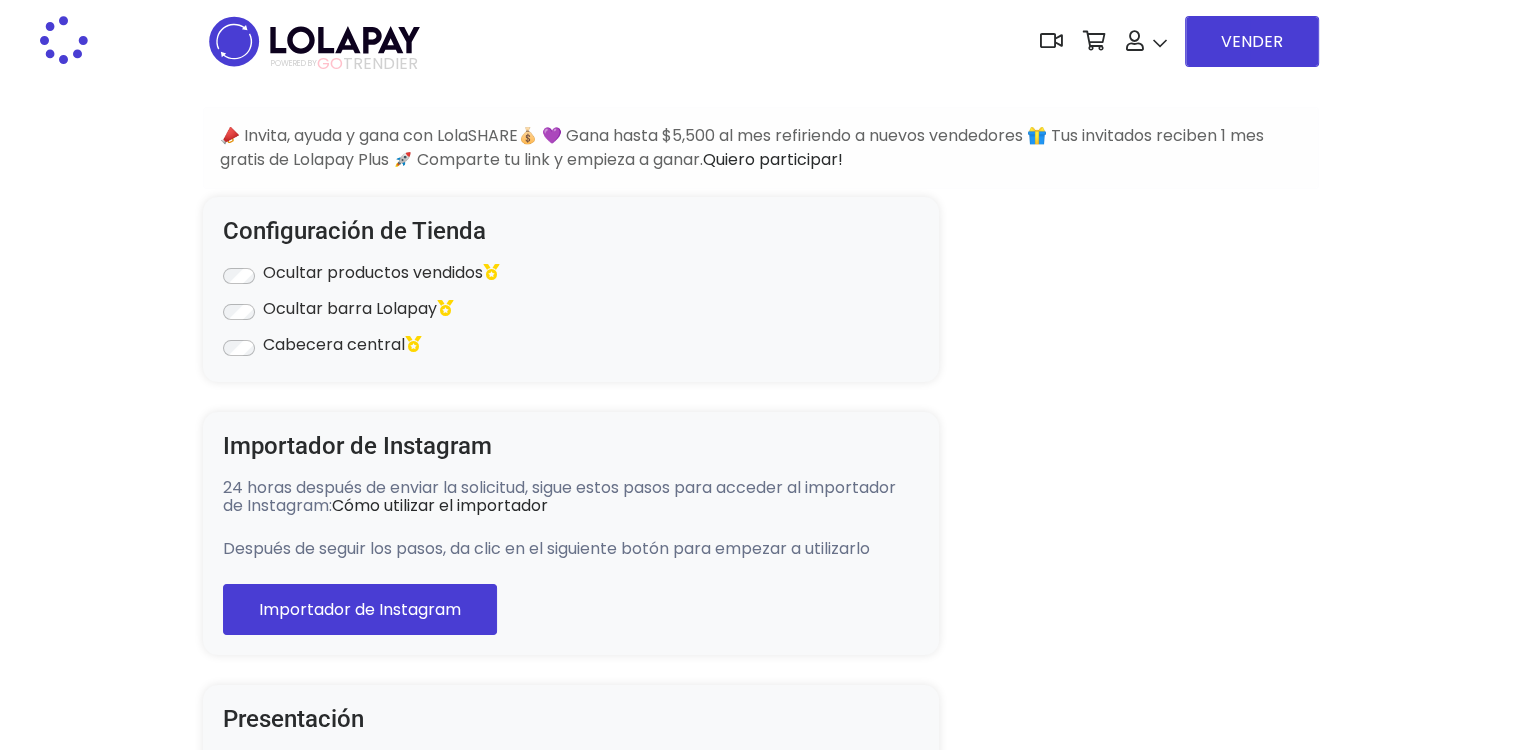 type on "**********" 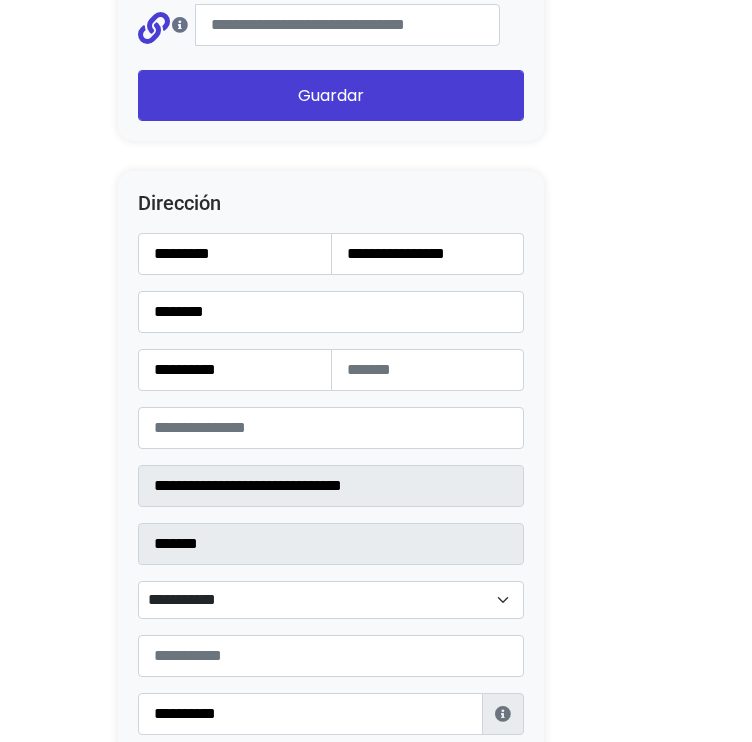 scroll, scrollTop: 2400, scrollLeft: 0, axis: vertical 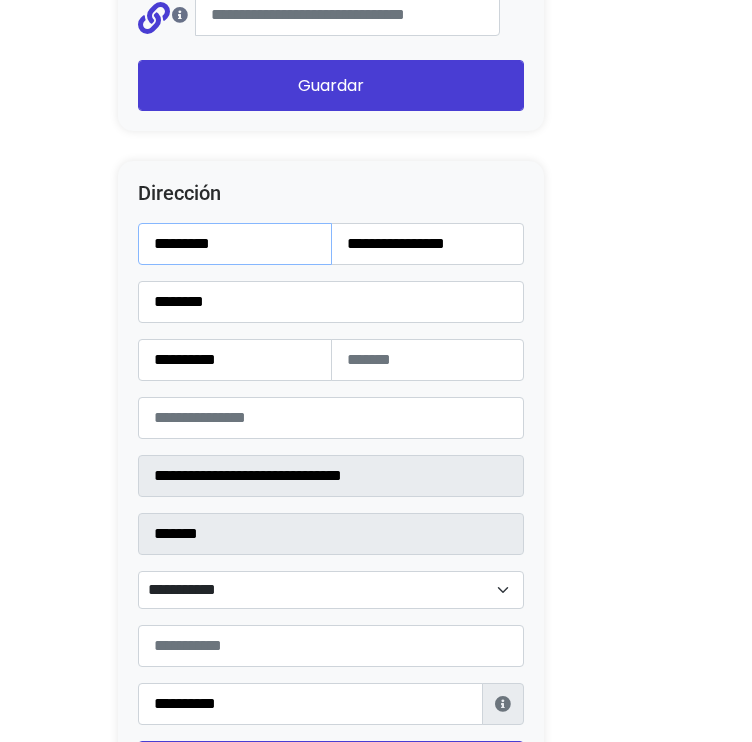 click on "*********" at bounding box center [235, 244] 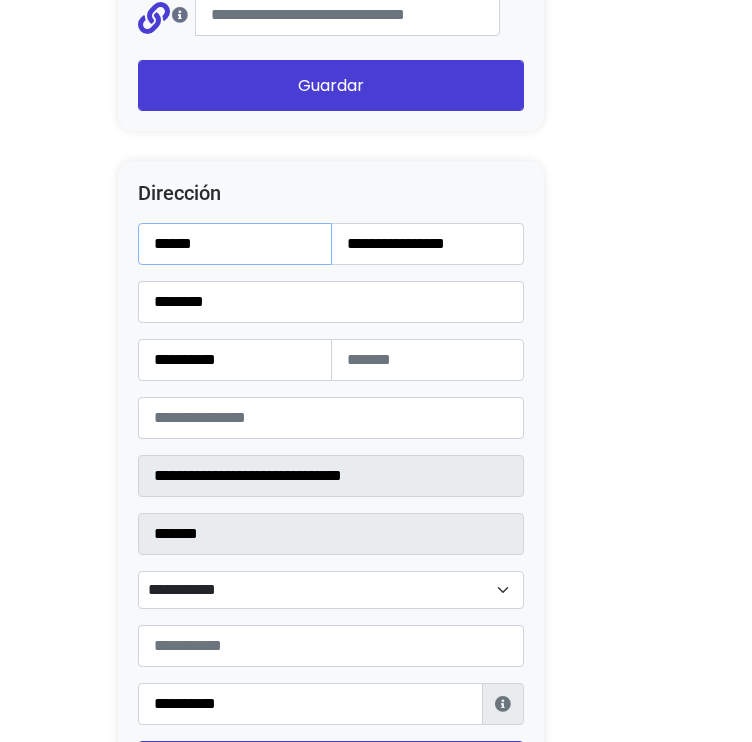 type on "*****" 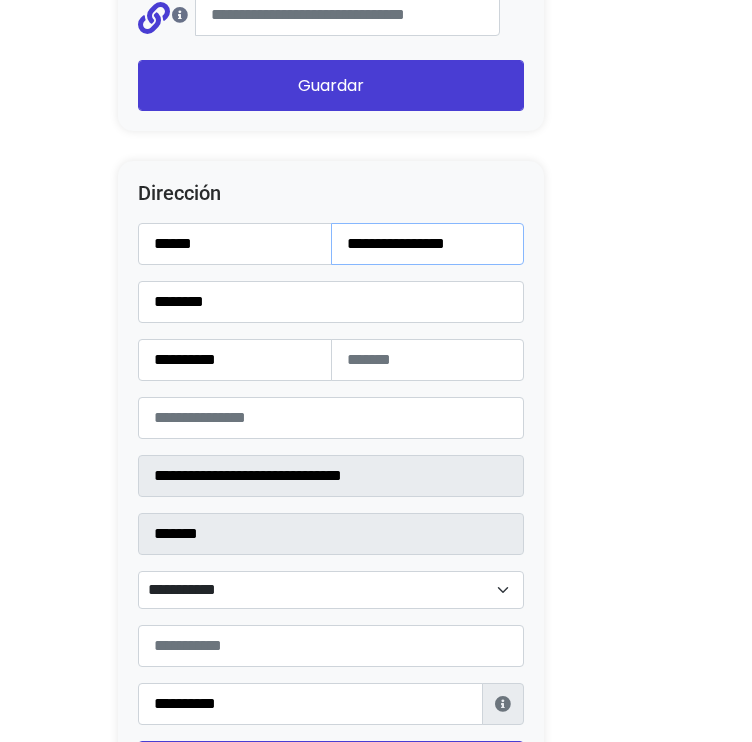 click on "**********" at bounding box center [428, 244] 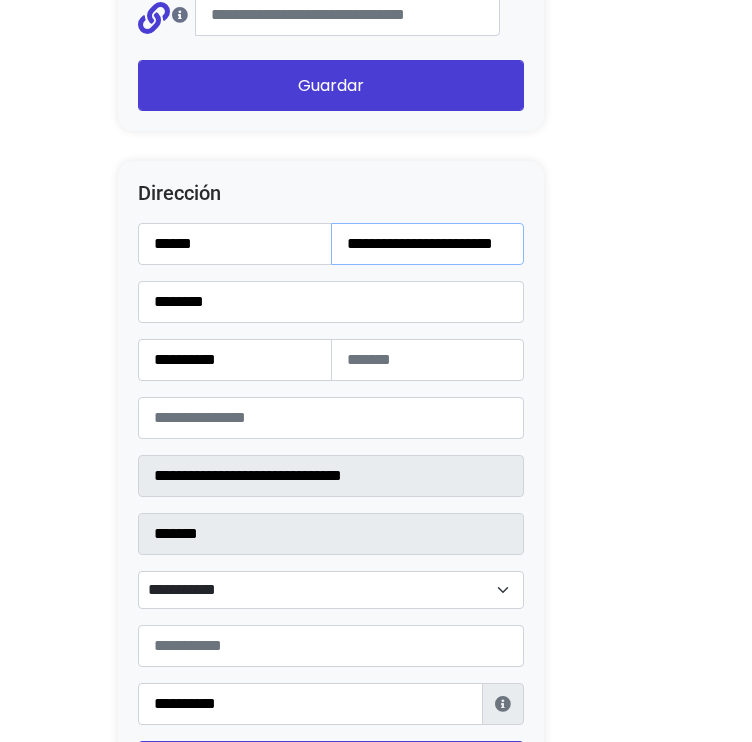 scroll, scrollTop: 0, scrollLeft: 36, axis: horizontal 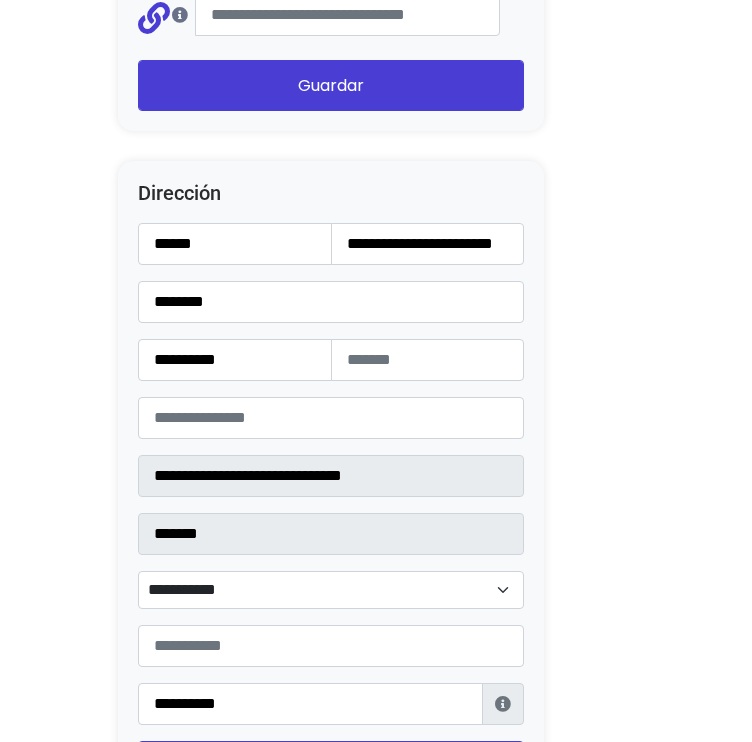 click on "Dirección
Información de Estafeta
Este CP es Ocurre Forzoso para Estafeta , por lo tanto es  responsabilidad del comprador hacer seguimiento del pedido y recogerlo en sucursal . No se hace devolución del costo de envío si el pedido regresa a remitente.
📦 ¿Dónde lo tengo que recoger?
Con tu número de seguimiento podrás ingresar al sitio de Estafeta para rastrearlo, una vez en sucursal se indicará la dirección exacta de recolección. Será una sucursal cercana a tu domicilio.
📦 ¿Cómo obtengo mi número de seguimiento?
Después de tu compra te llegará un correo con el número de seguimiento y link Estafeta.
📦 ¿Cómo sé cuándo llegará?
📦 ¿Cuánto tiempo tengo para recogerlo y qué necesito?
Cerrar" at bounding box center [331, 486] 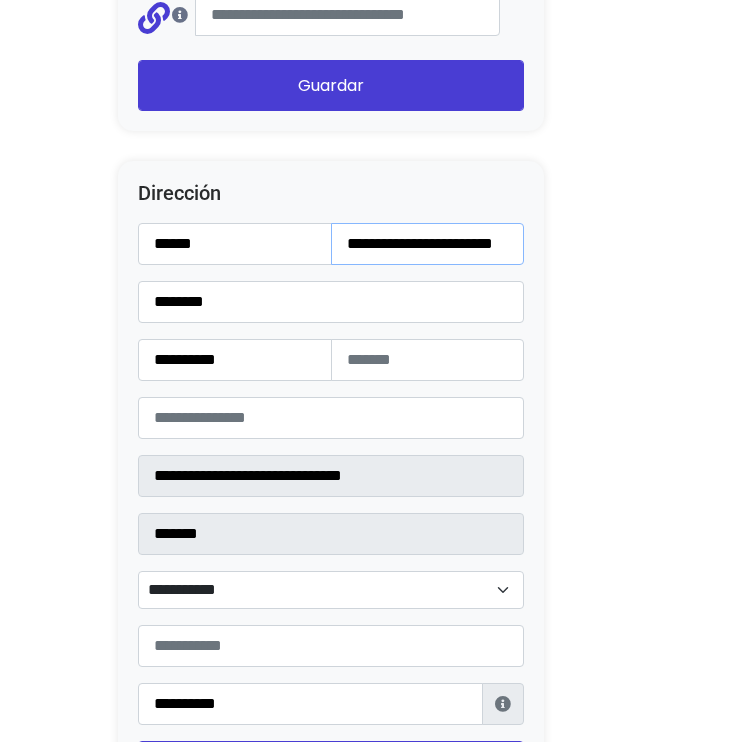 click on "**********" at bounding box center [428, 244] 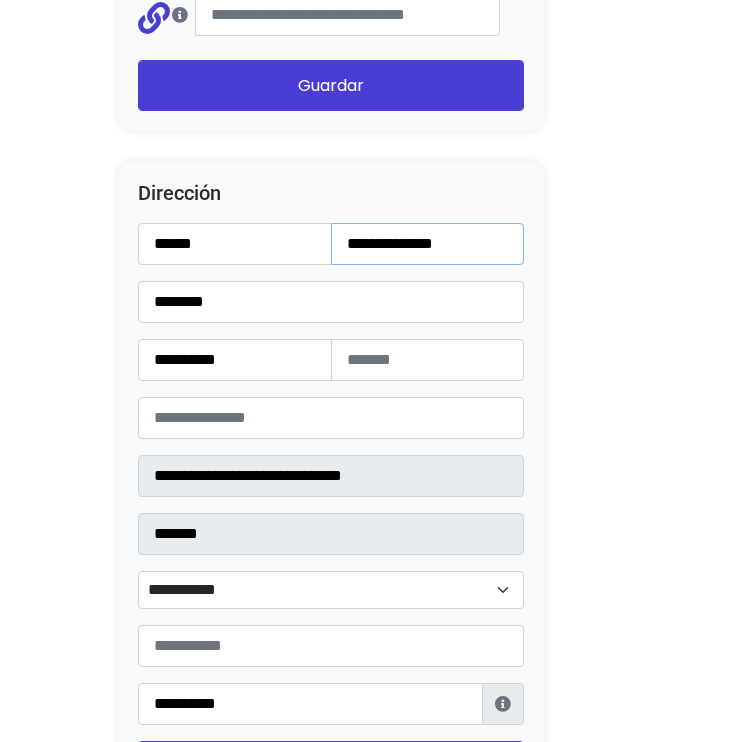type on "**********" 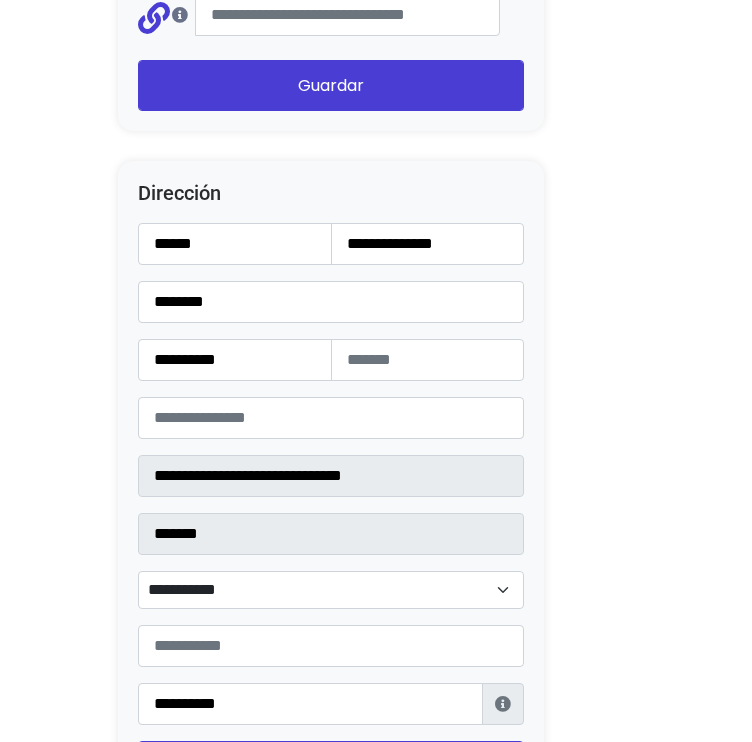 click on "**********" at bounding box center (331, 474) 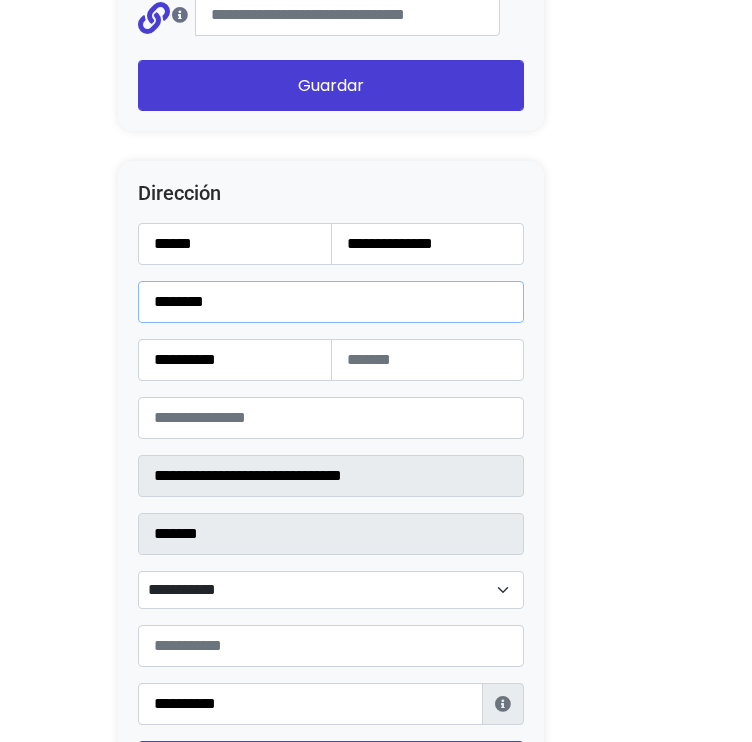 click on "********" at bounding box center (331, 302) 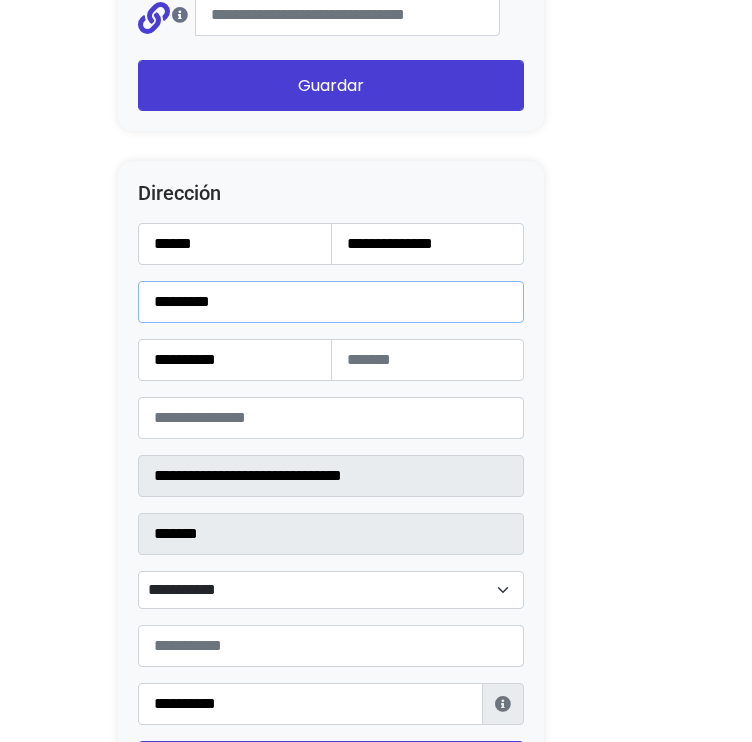 type on "********" 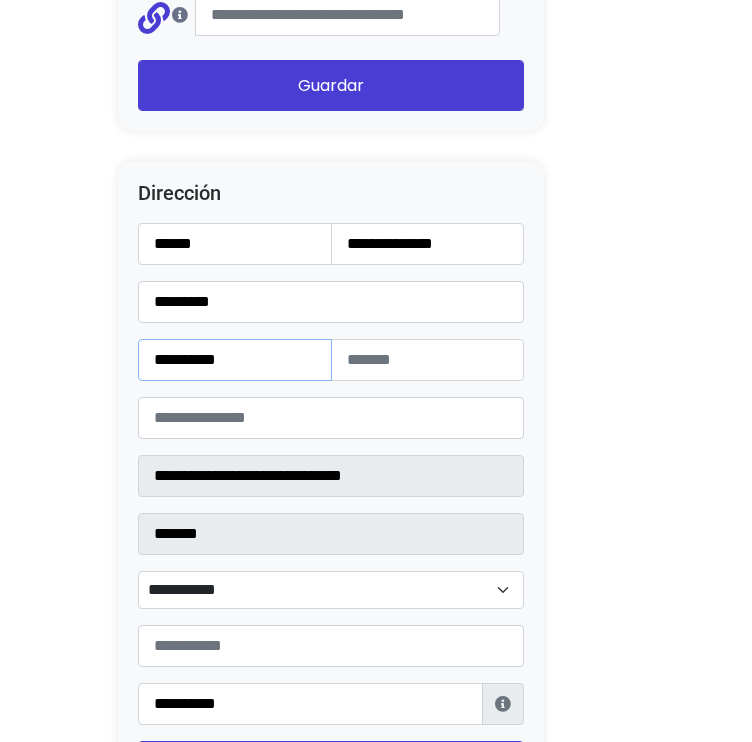 click on "**********" at bounding box center [235, 360] 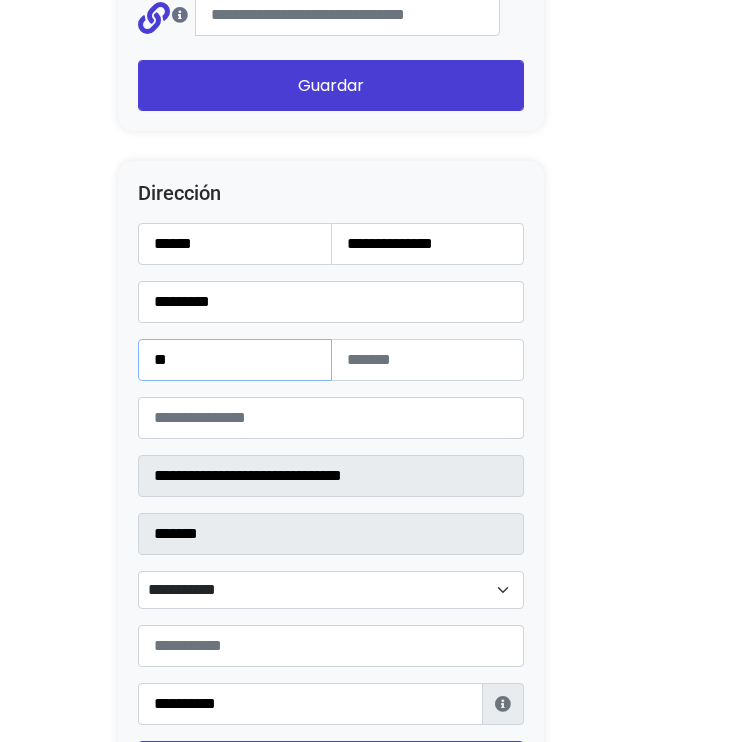 type on "**" 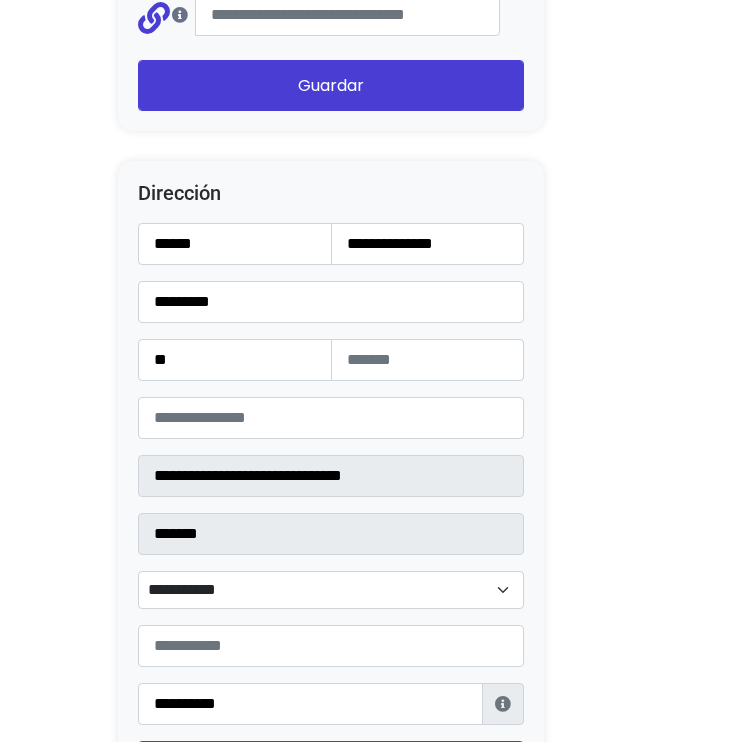 click on "Convierte tu oferta para desbloquear esta acción
ACTUAL
Plan gratuito
5 ventas sin costo al mes
✅  Ventas limitadas
❌  Renovación de guías
❌  Reviews
❌  Guías al instante
RECOMENDADO" at bounding box center (376, -552) 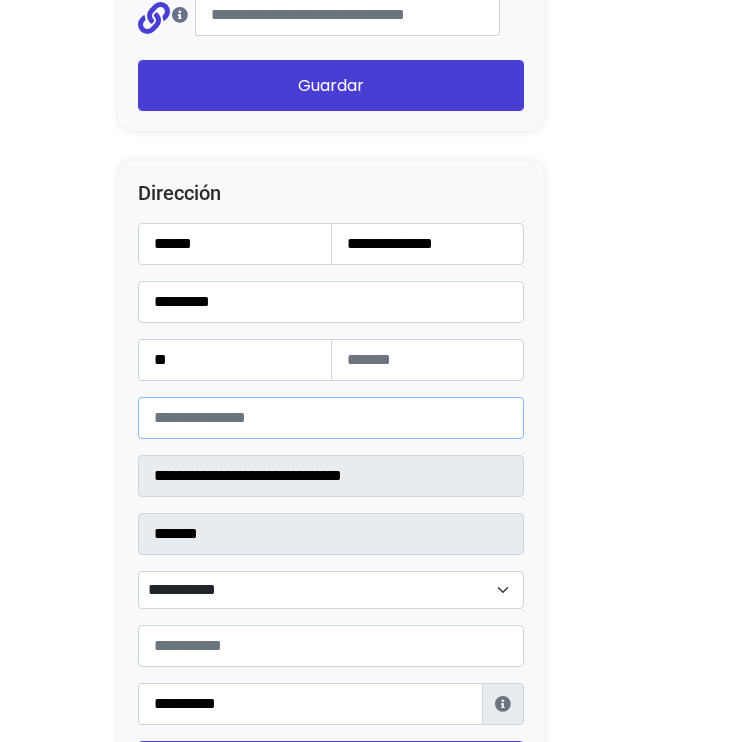 click on "*****" at bounding box center (331, 418) 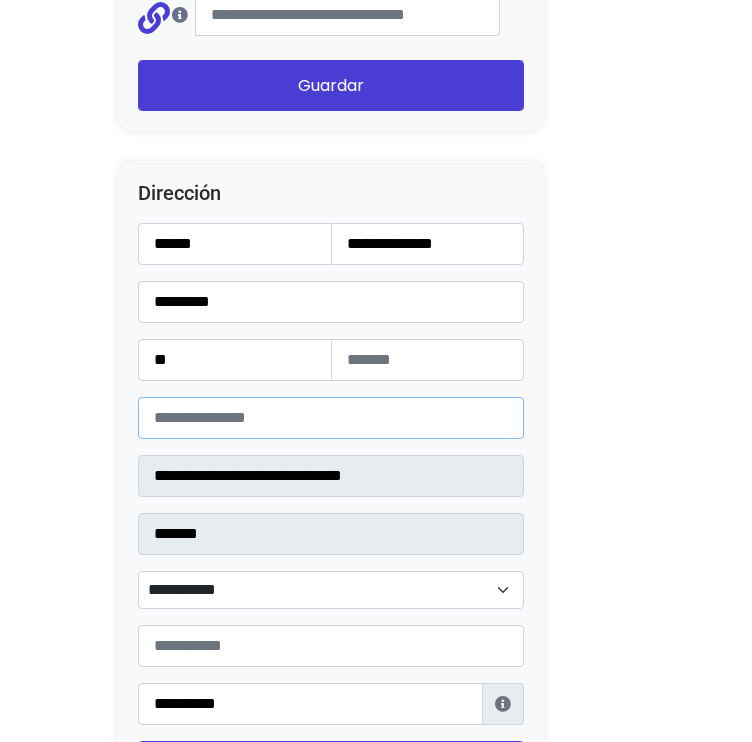 type on "*****" 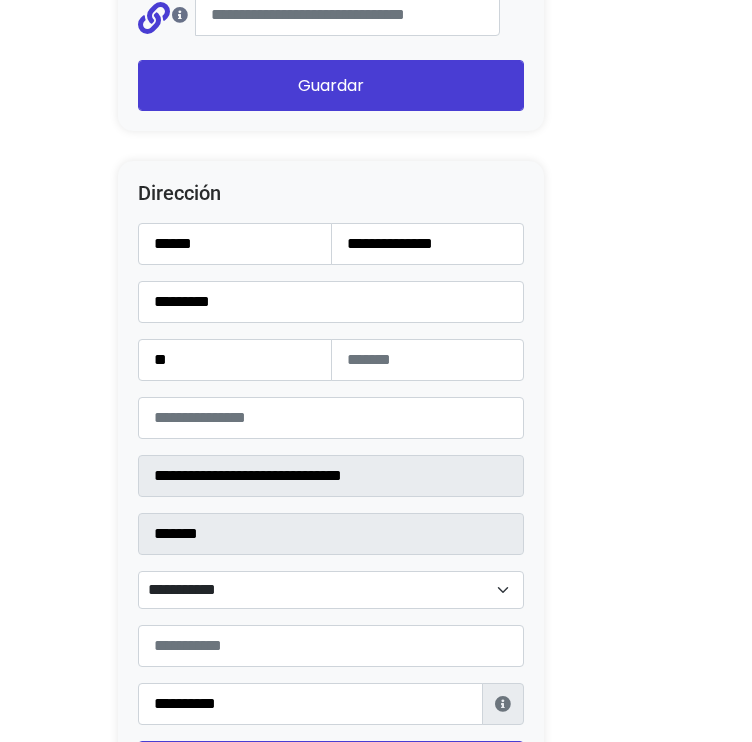 click on "Convierte tu oferta para desbloquear esta acción
ACTUAL
Plan gratuito
5 ventas sin costo al mes
✅  Ventas limitadas
❌  Renovación de guías
❌  Reviews
❌  Guías al instante
RECOMENDADO" at bounding box center [376, -552] 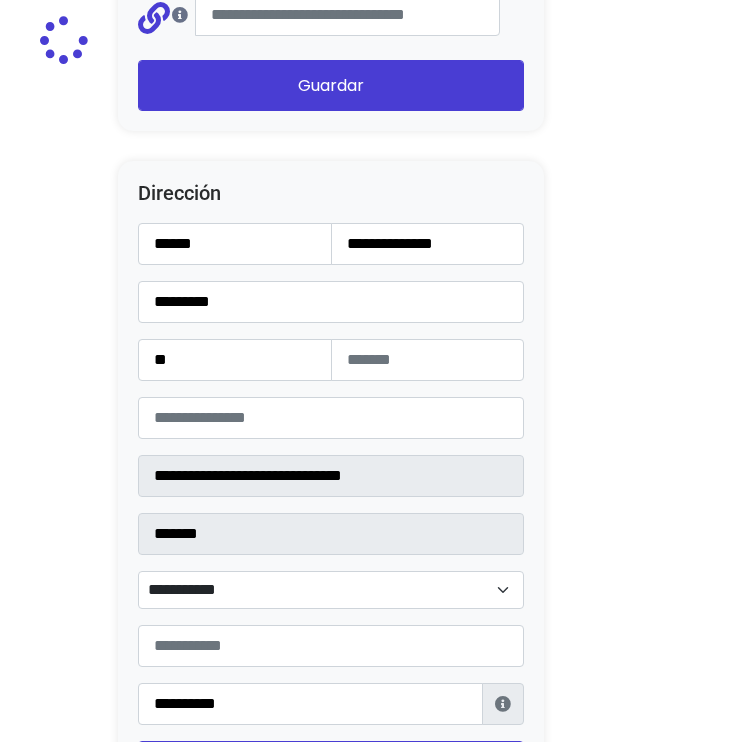 type on "*******" 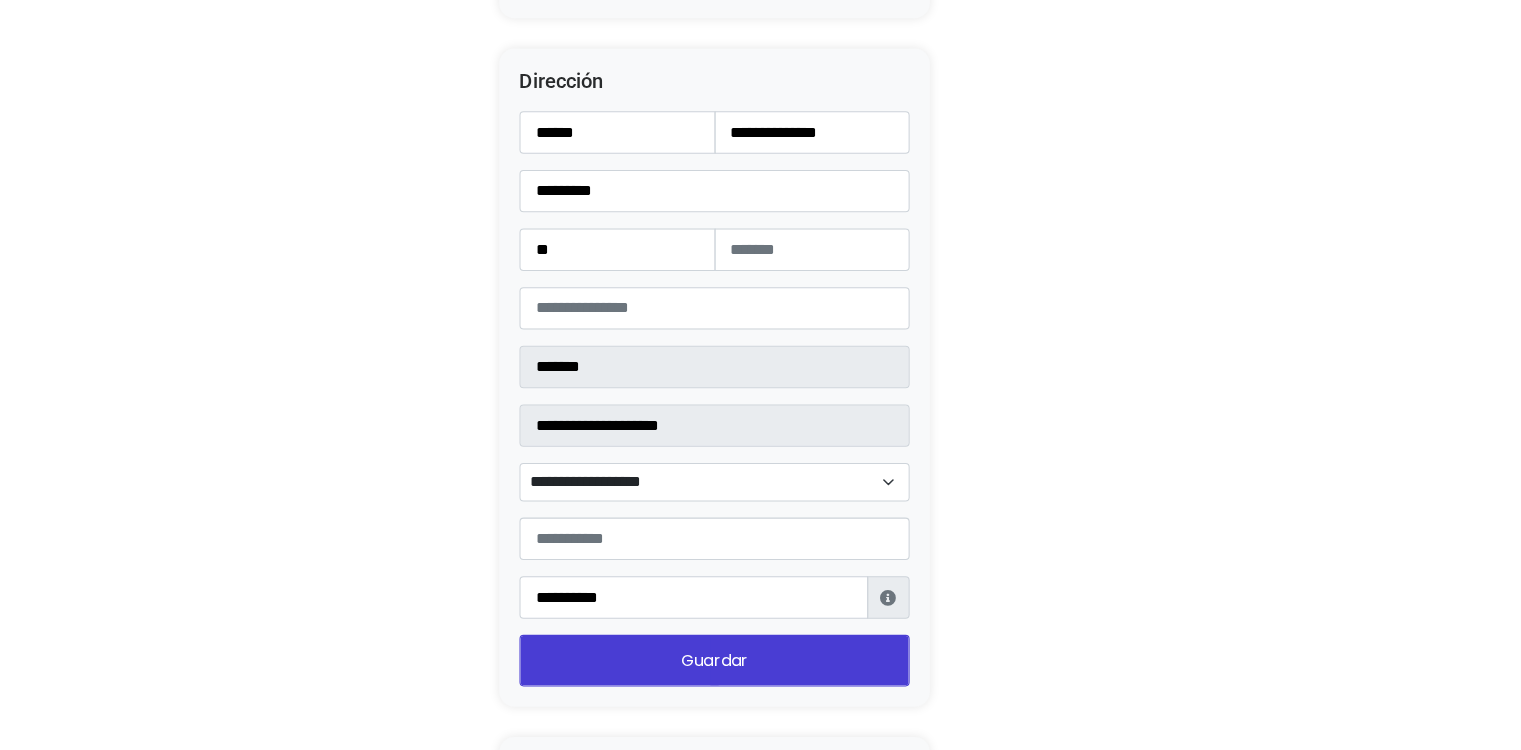 scroll, scrollTop: 2600, scrollLeft: 0, axis: vertical 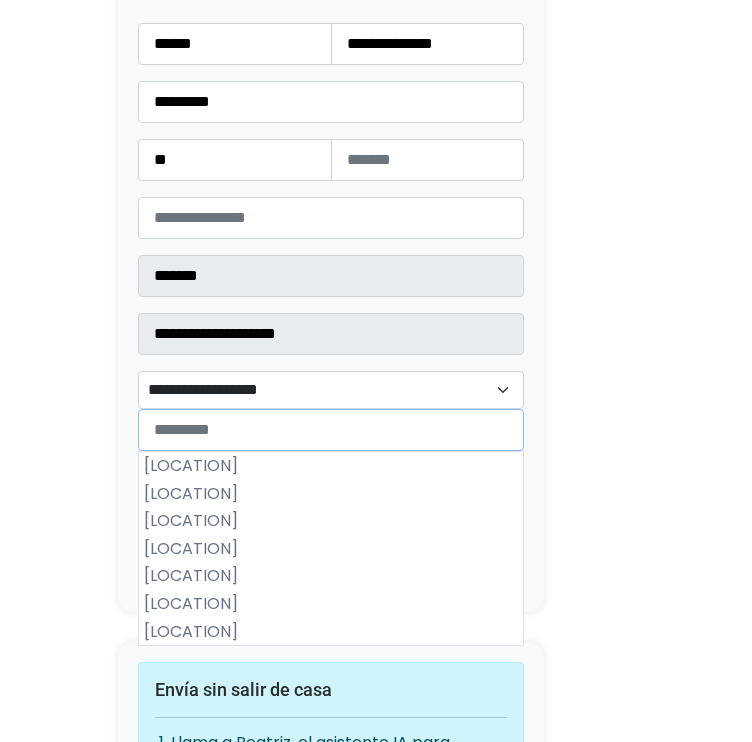 click on "**********" at bounding box center [331, 390] 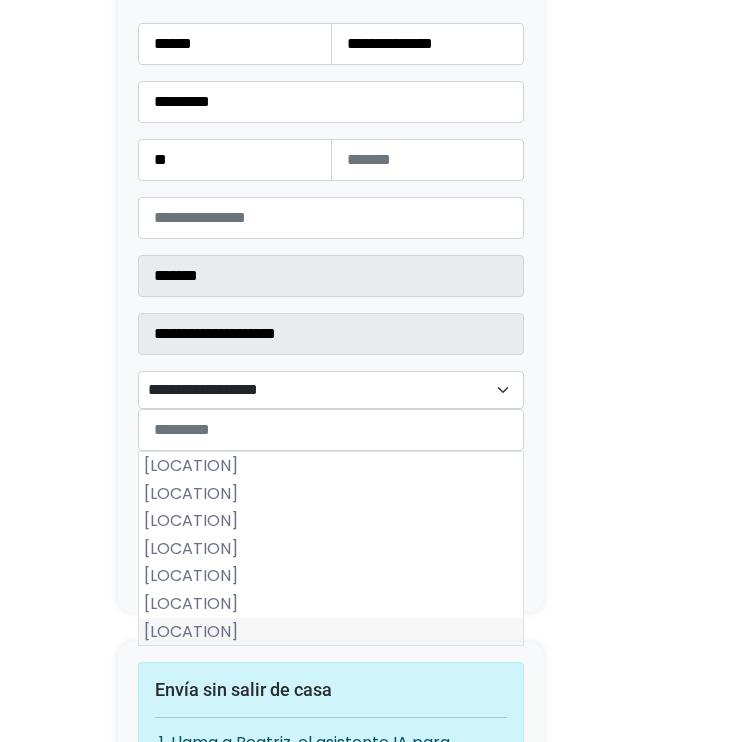 click on "San Miguel Cuyutlan" at bounding box center [331, 632] 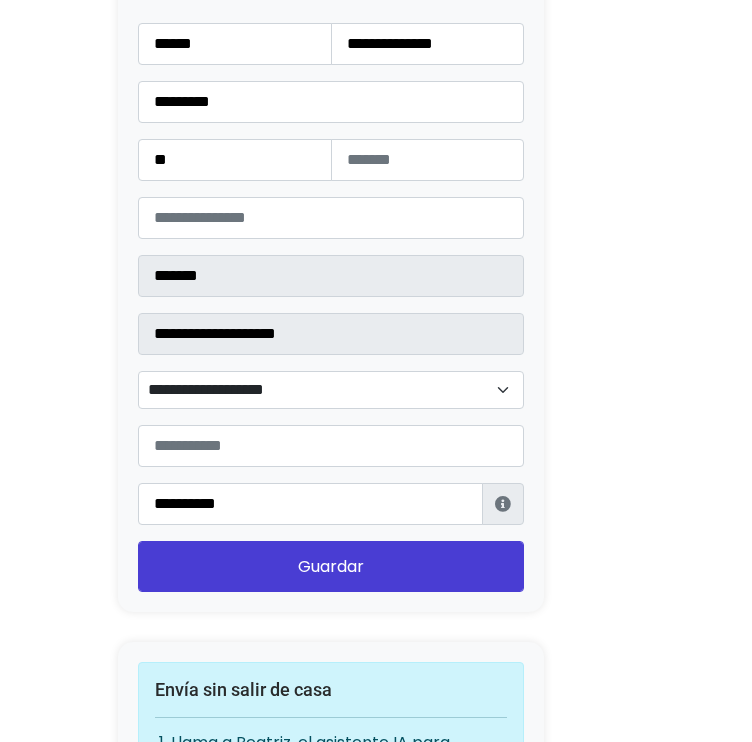 click on "**********" at bounding box center [331, 307] 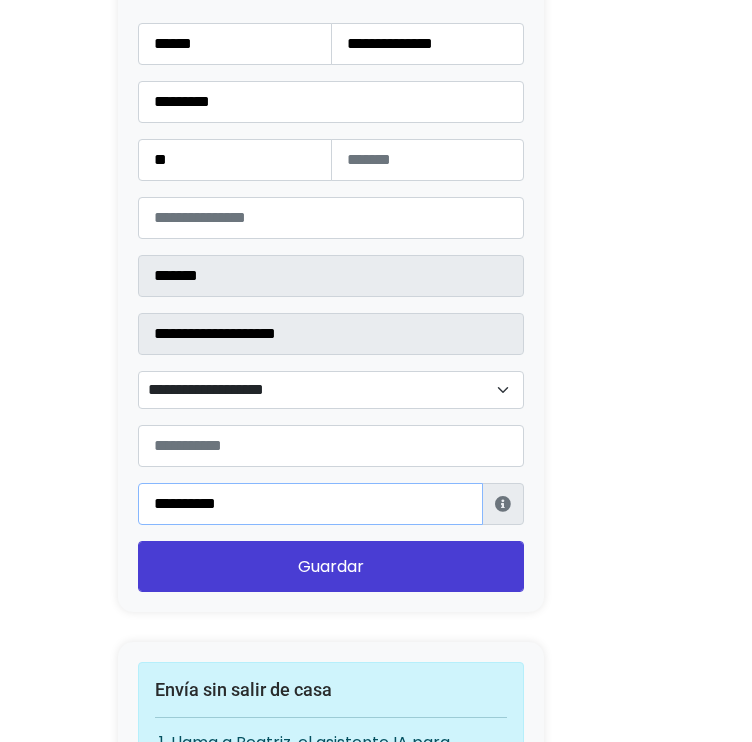 click on "**********" at bounding box center (310, 504) 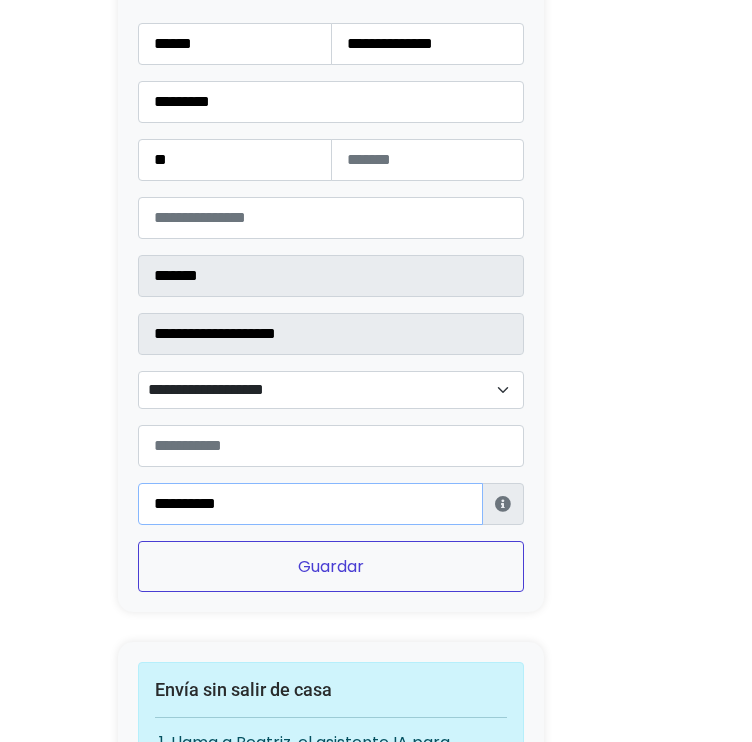 type on "**********" 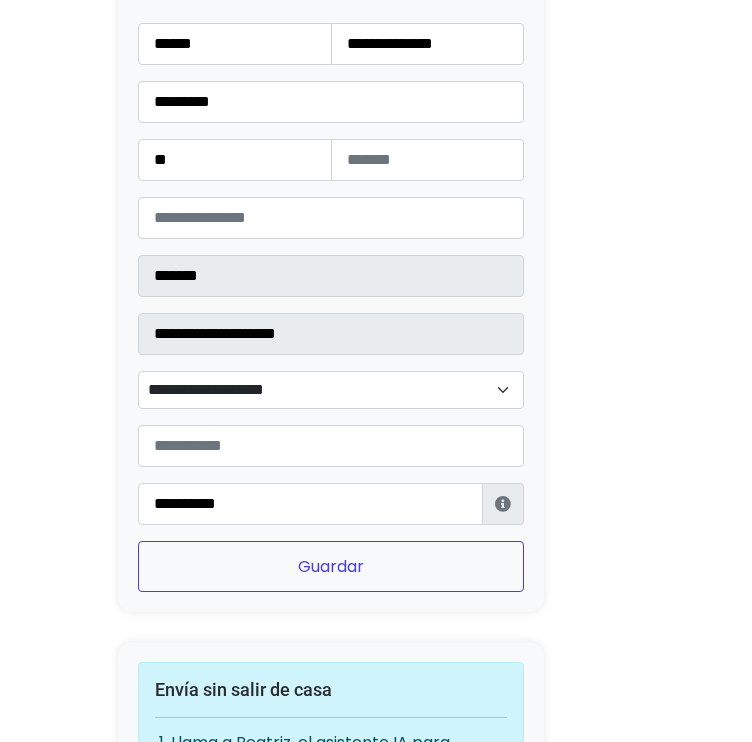 click on "Guardar" at bounding box center (331, 566) 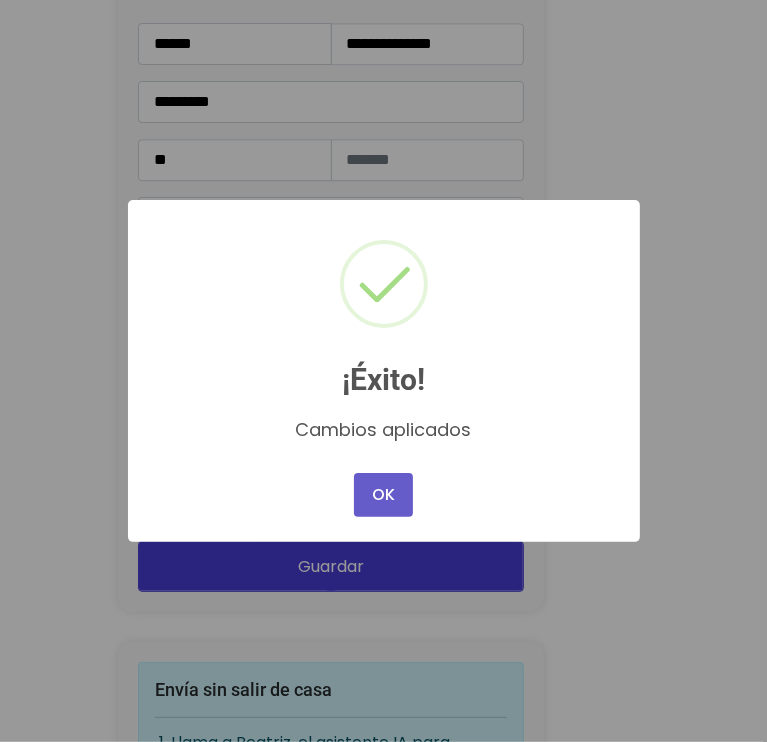 click on "OK" at bounding box center (383, 495) 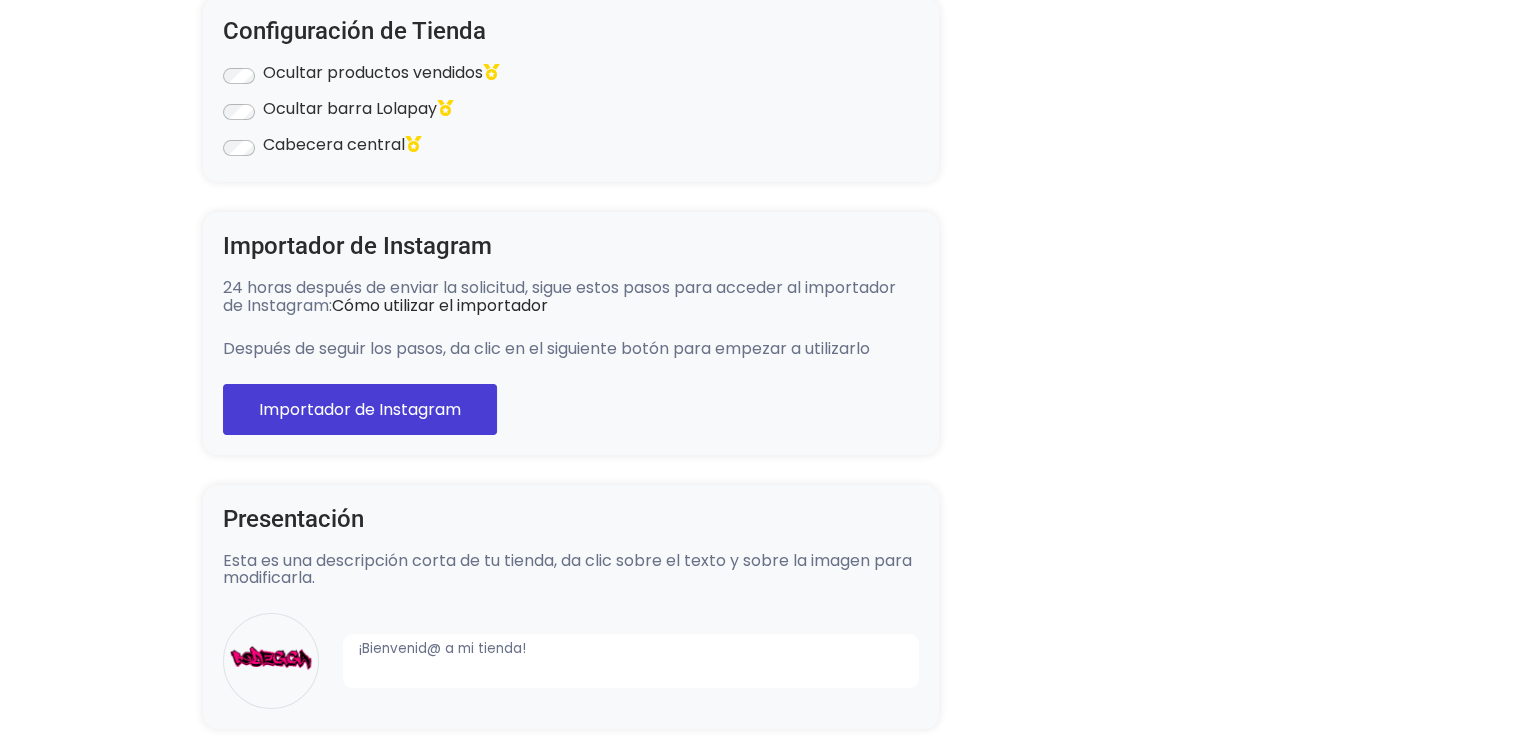 scroll, scrollTop: 0, scrollLeft: 0, axis: both 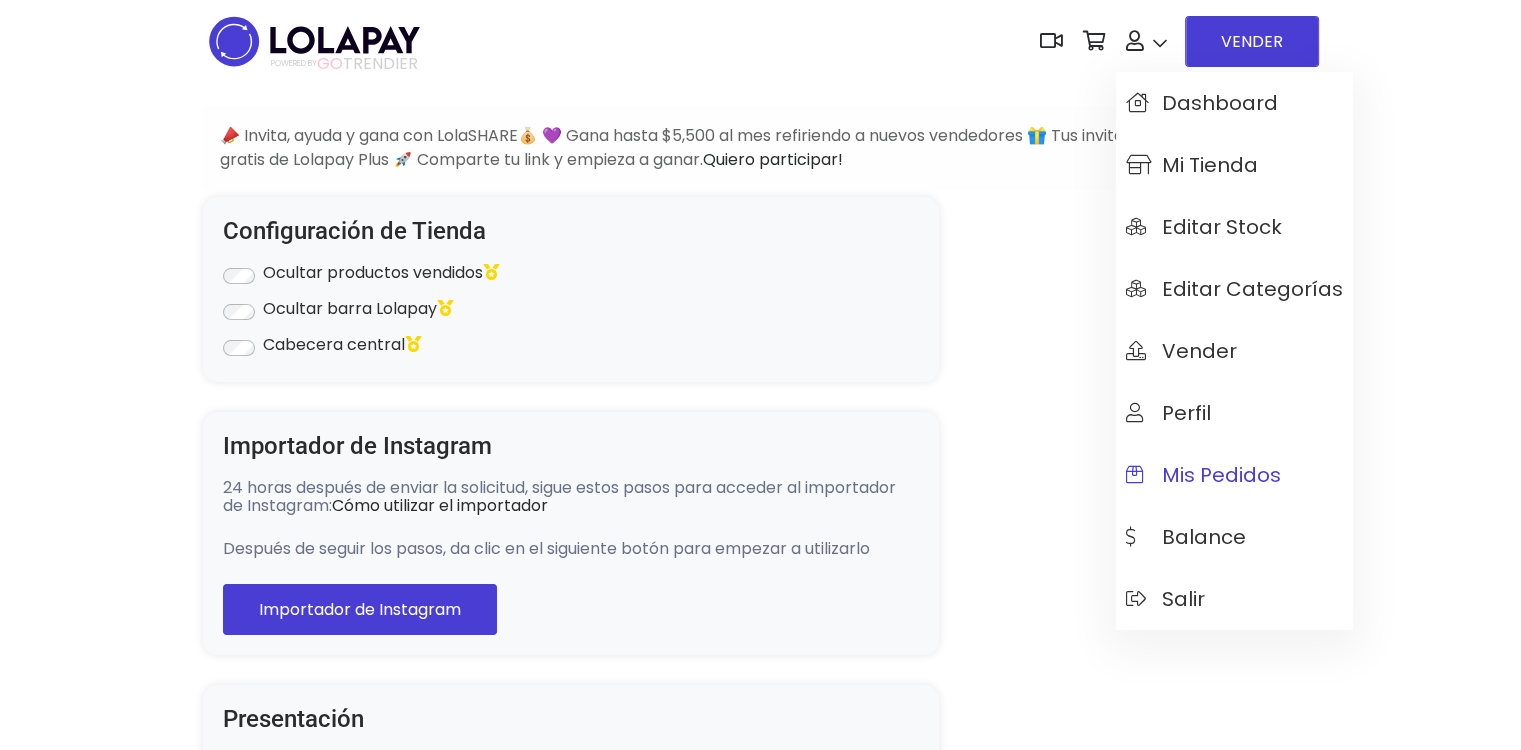 click on "Mis pedidos" at bounding box center (1203, 475) 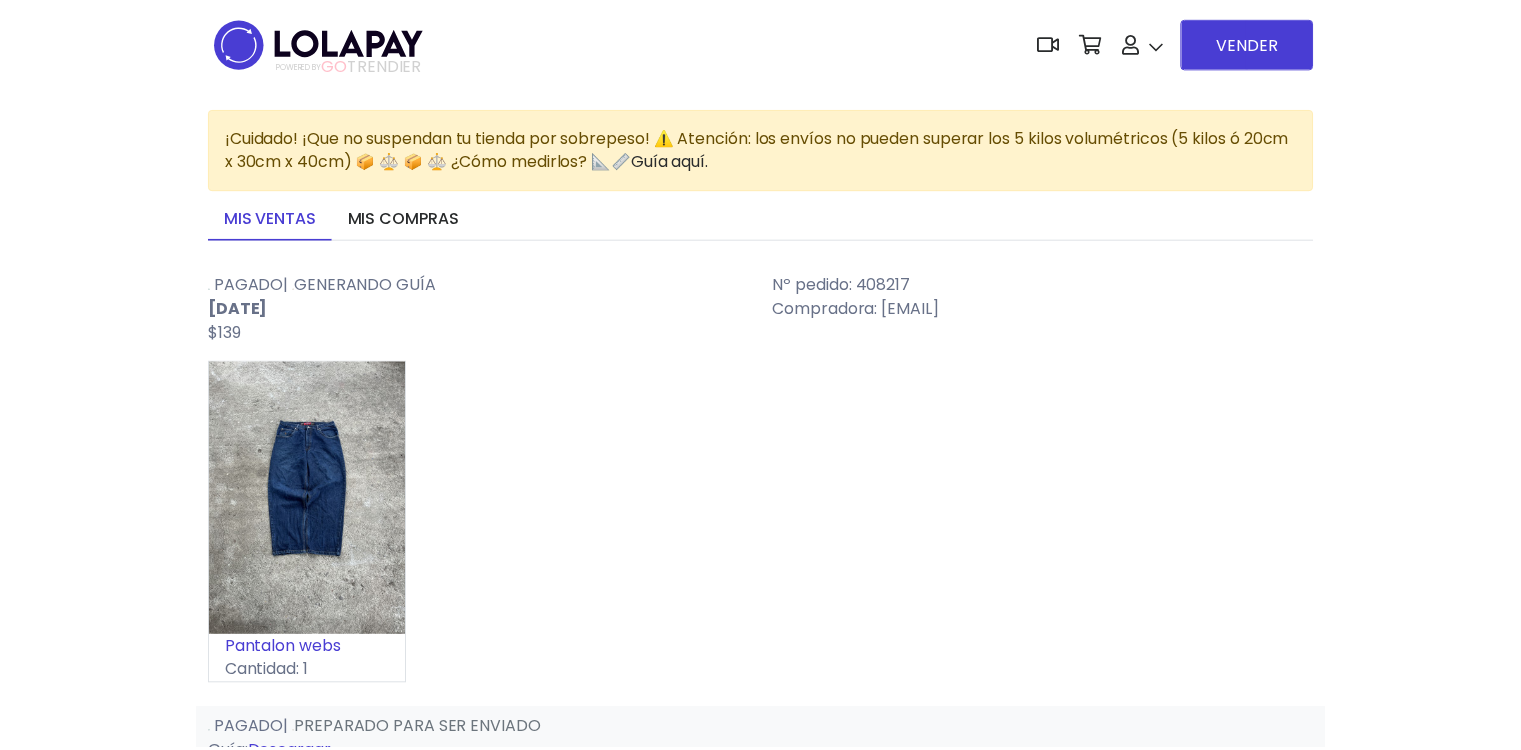 scroll, scrollTop: 0, scrollLeft: 0, axis: both 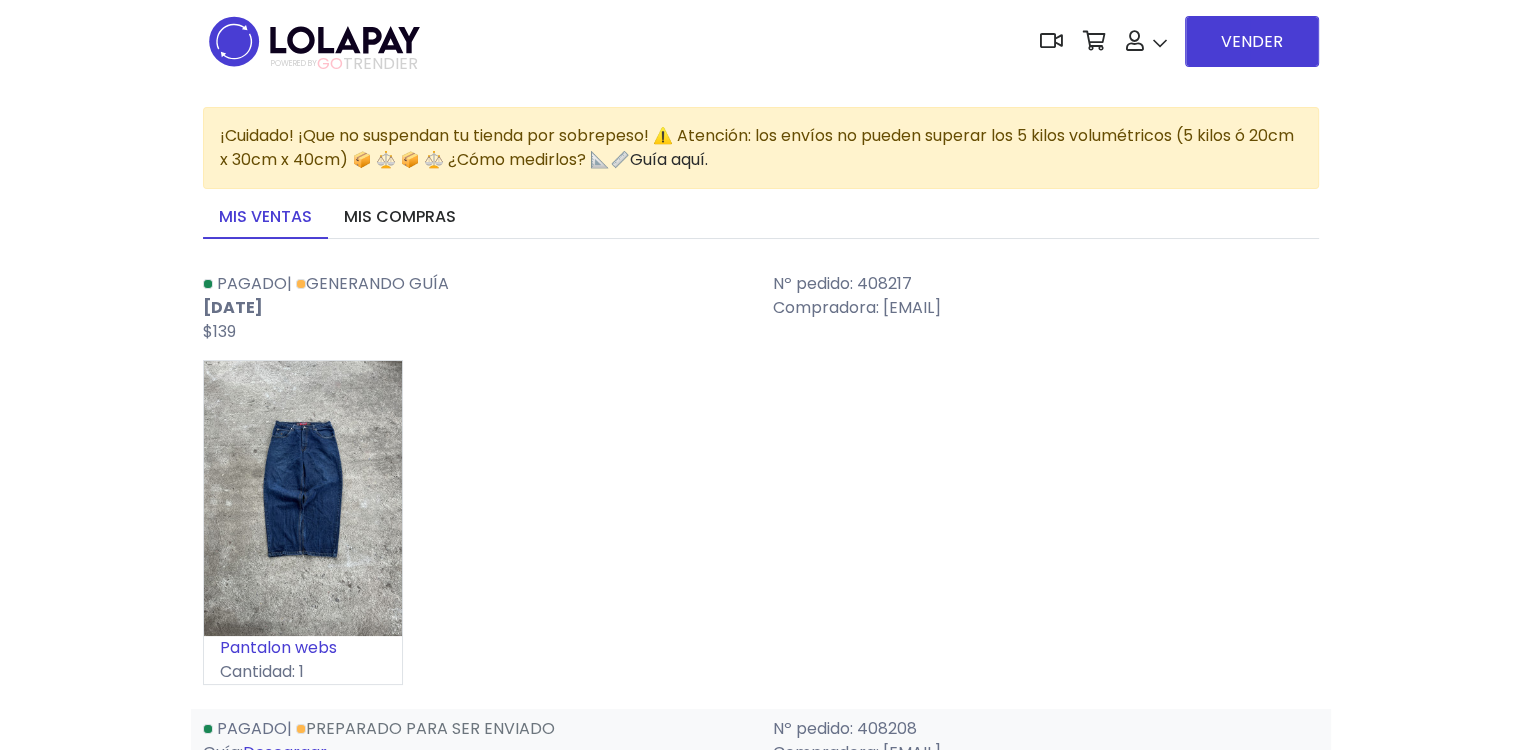 click on "Pantalon webs
Cantidad: 1" at bounding box center [761, 530] 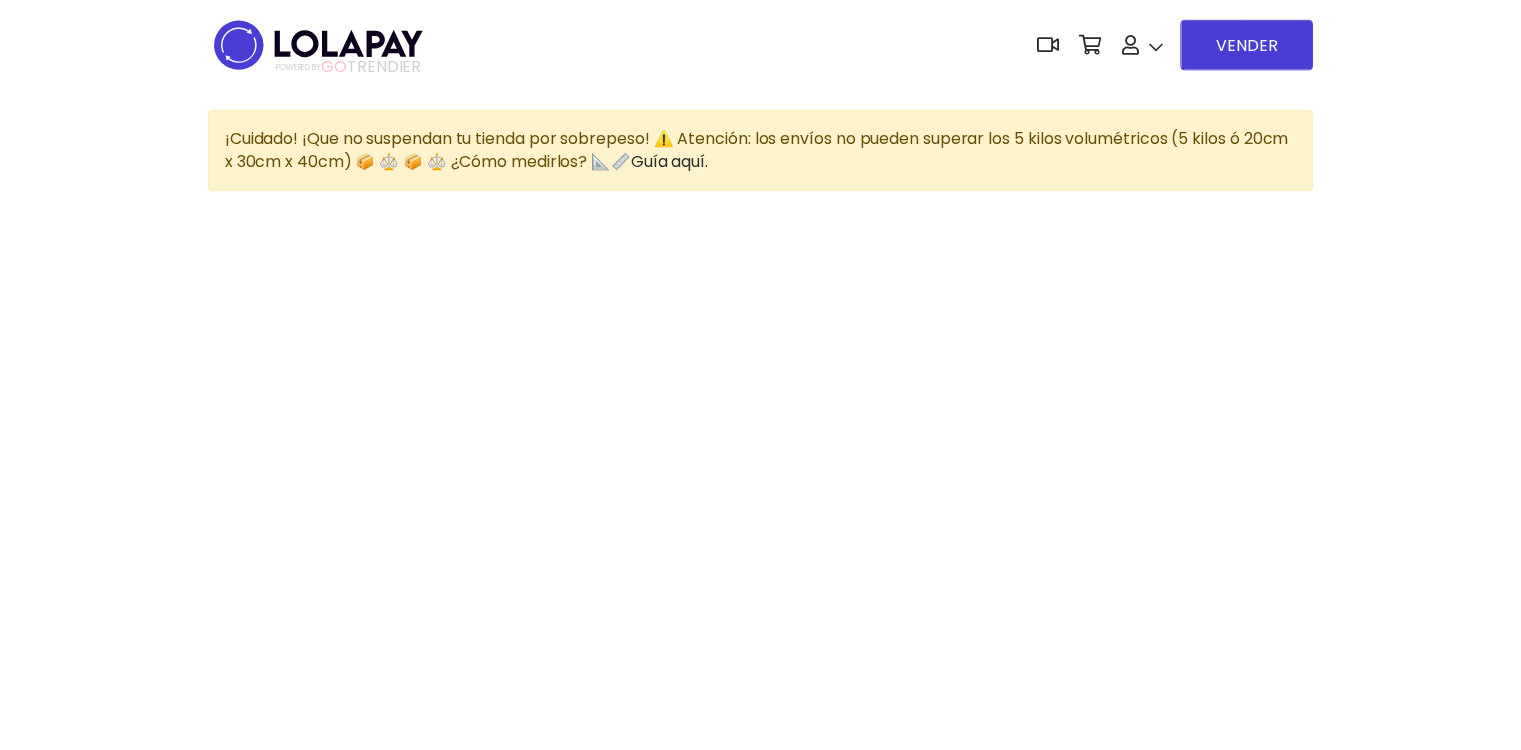 scroll, scrollTop: 0, scrollLeft: 0, axis: both 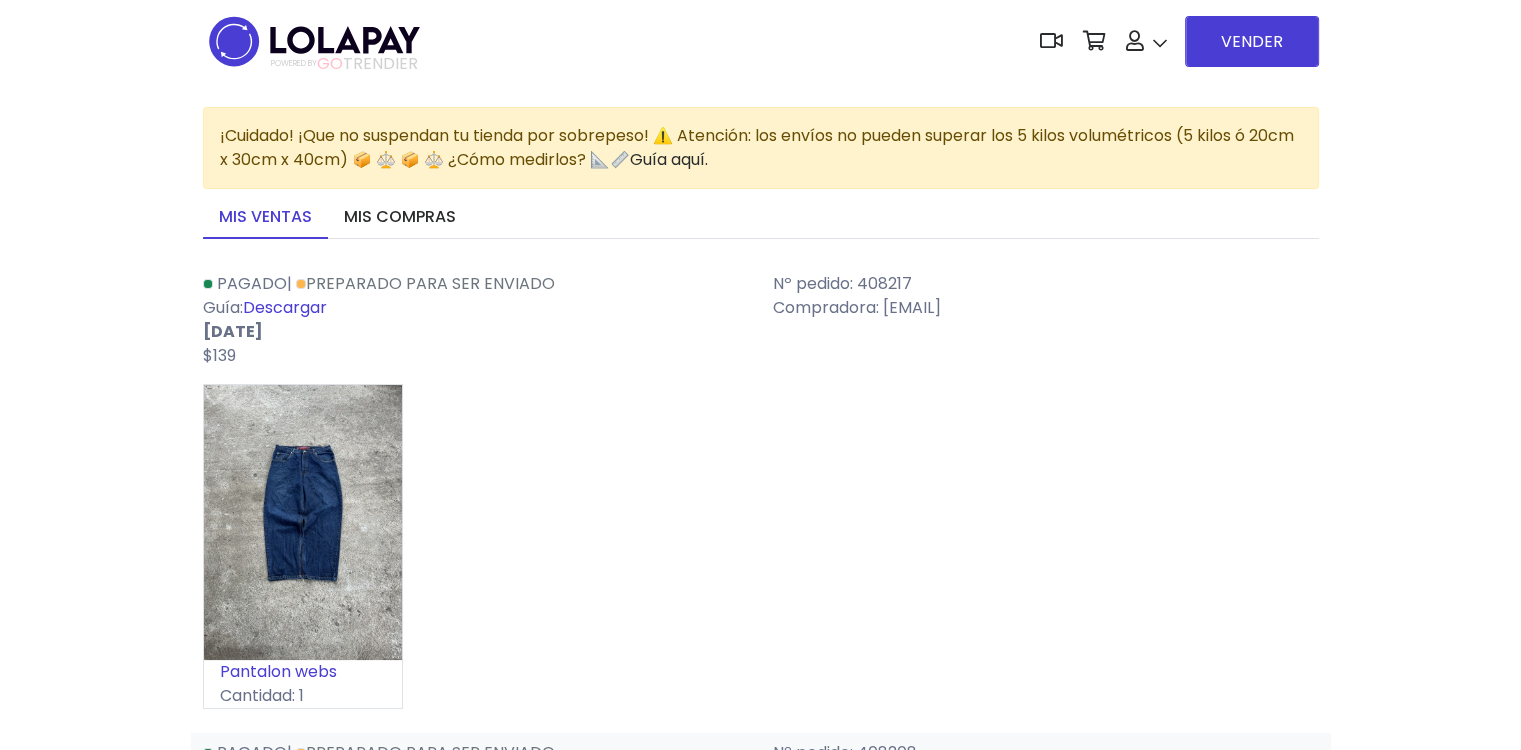 click on "Descargar" at bounding box center (285, 307) 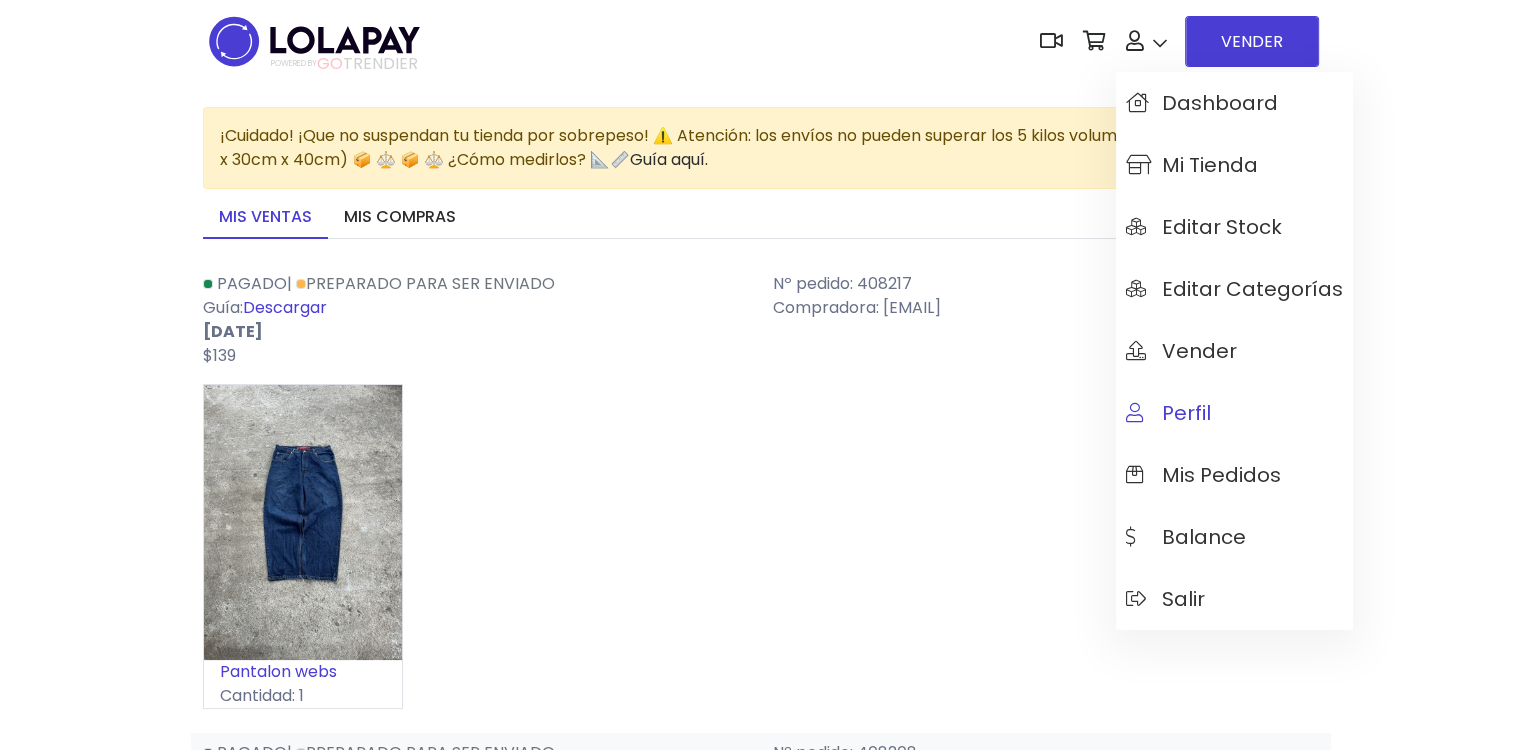 click on "Perfil" at bounding box center (1168, 413) 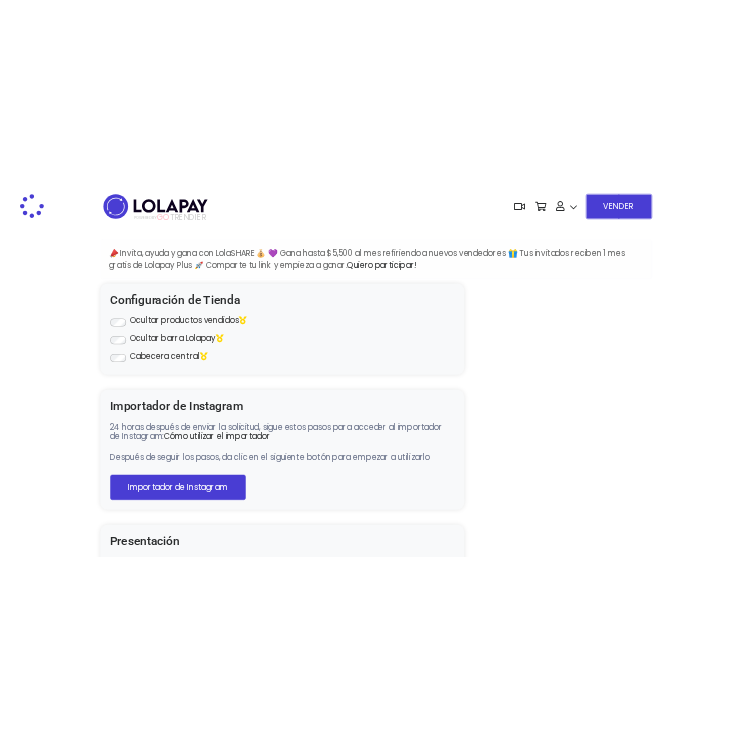 scroll, scrollTop: 0, scrollLeft: 0, axis: both 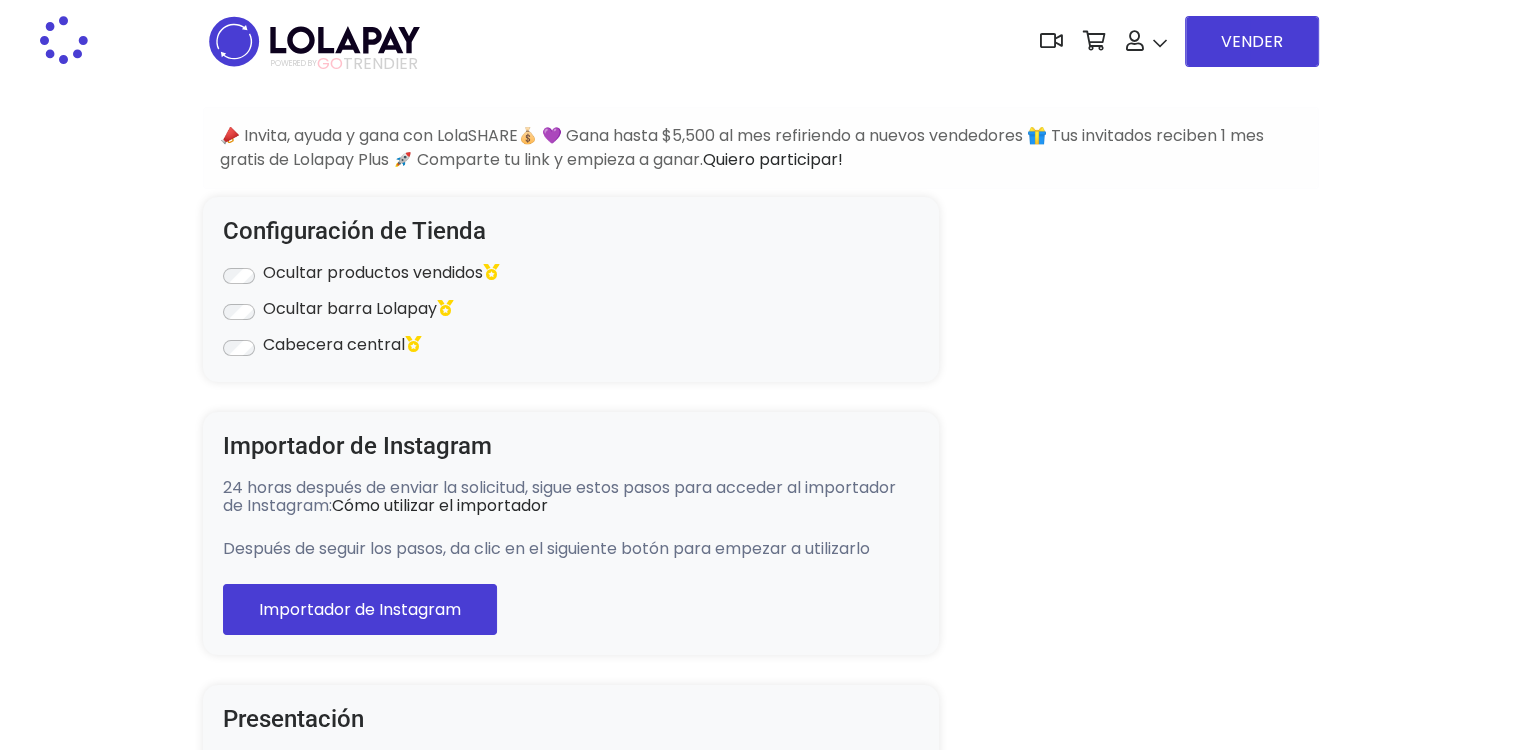 type on "*******" 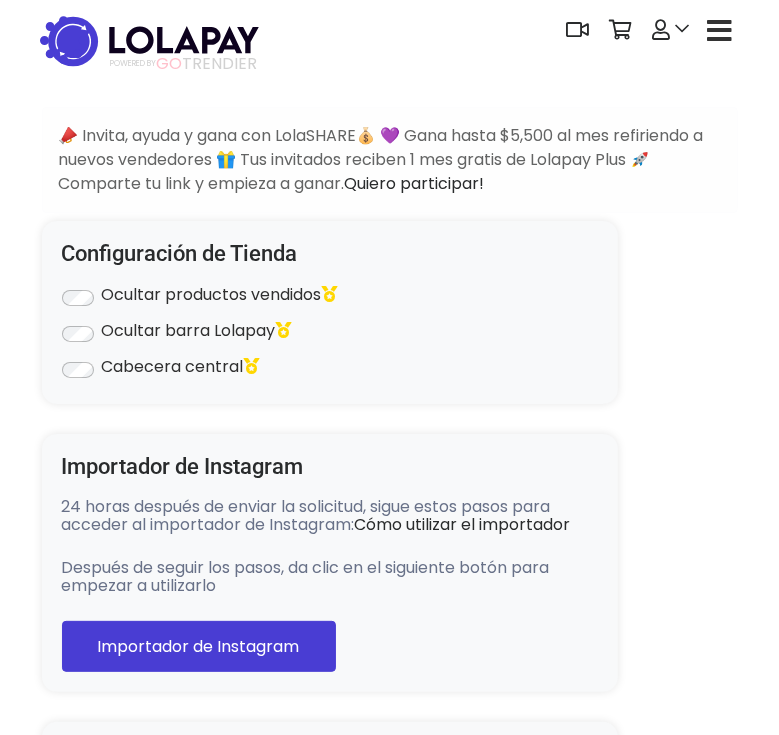 select on "**********" 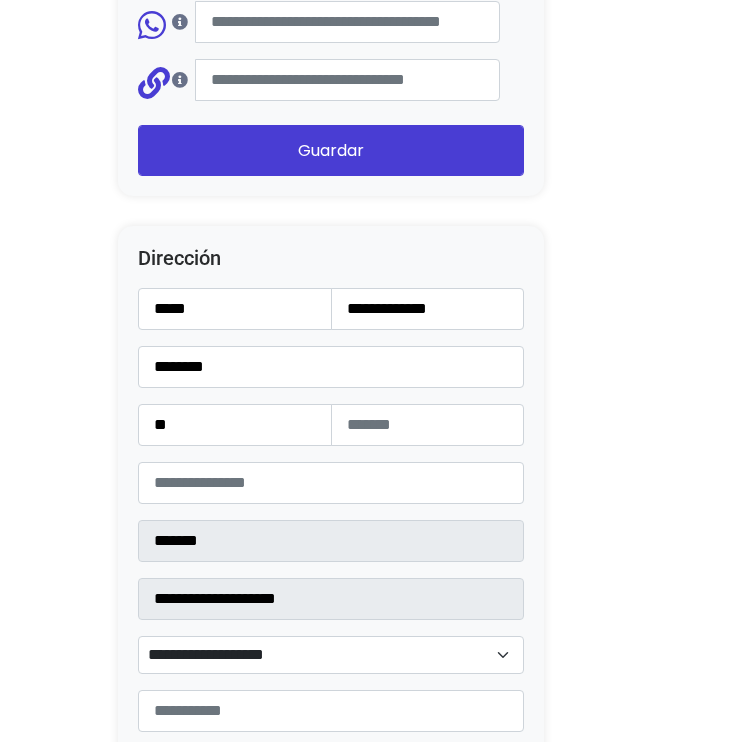 scroll, scrollTop: 2300, scrollLeft: 0, axis: vertical 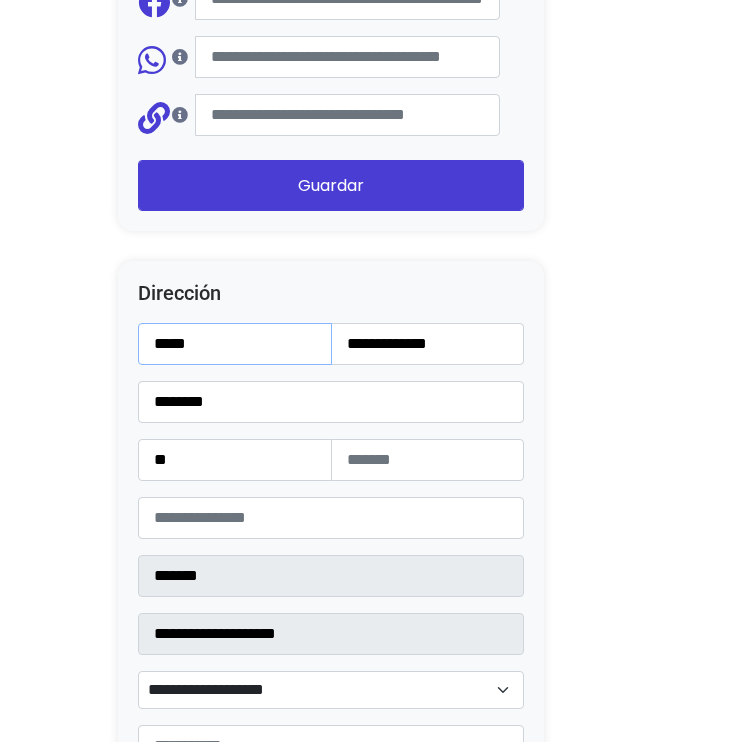 click on "*****" at bounding box center [235, 344] 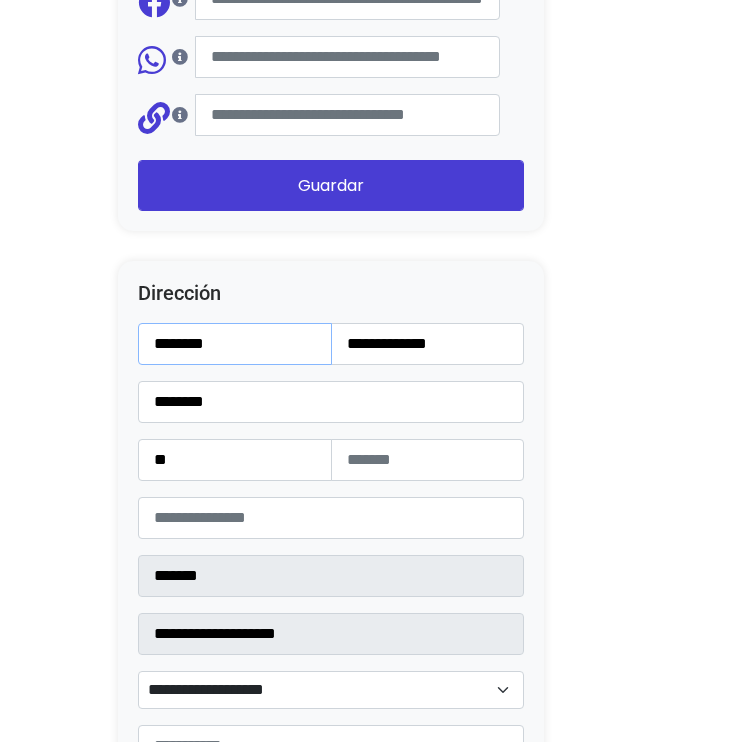 type on "*******" 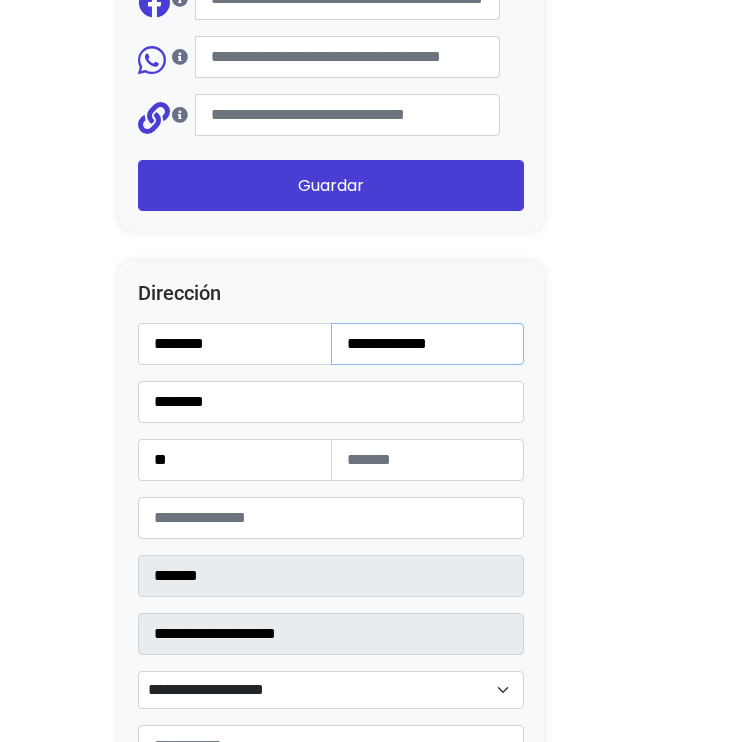 click on "**********" at bounding box center [428, 344] 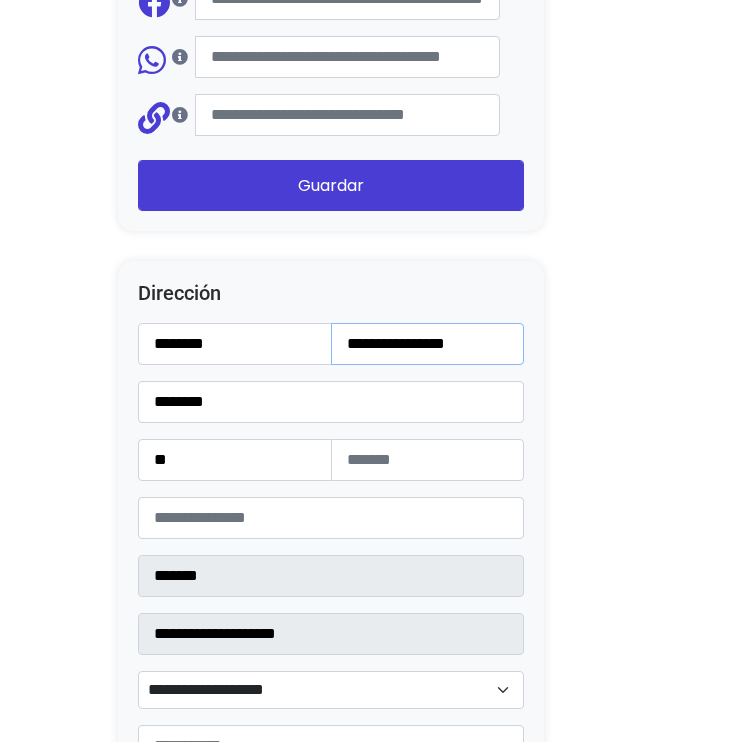 type on "**********" 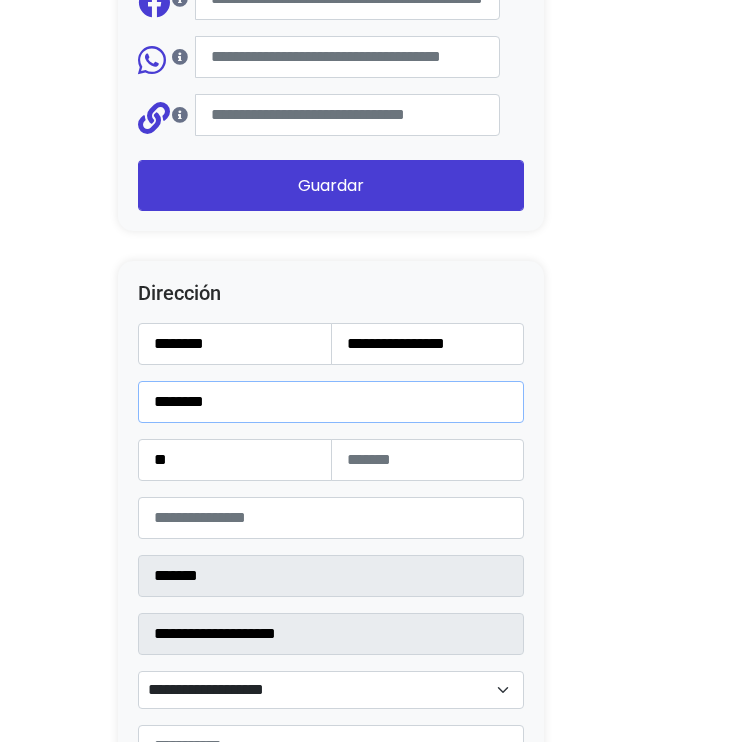 click on "********" at bounding box center (331, 402) 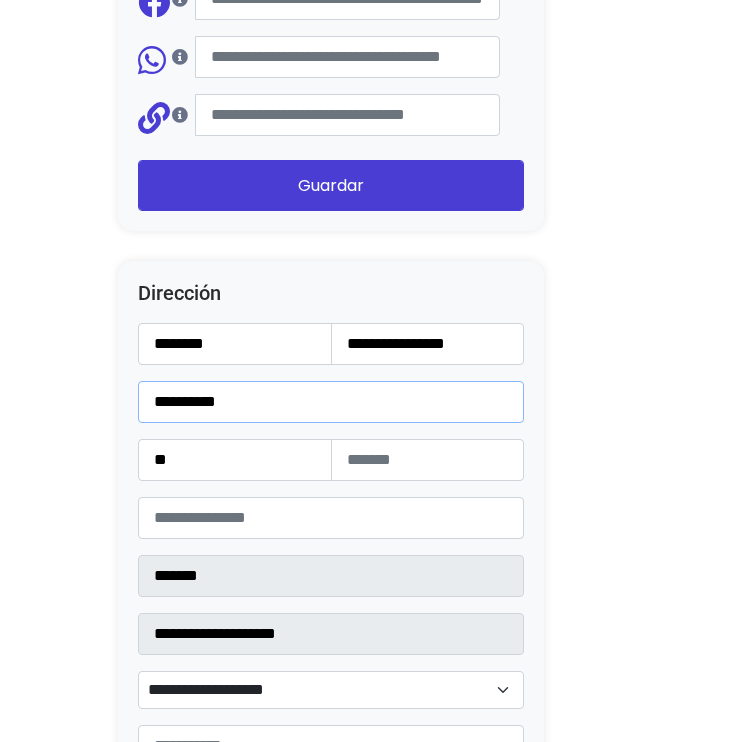 type on "*********" 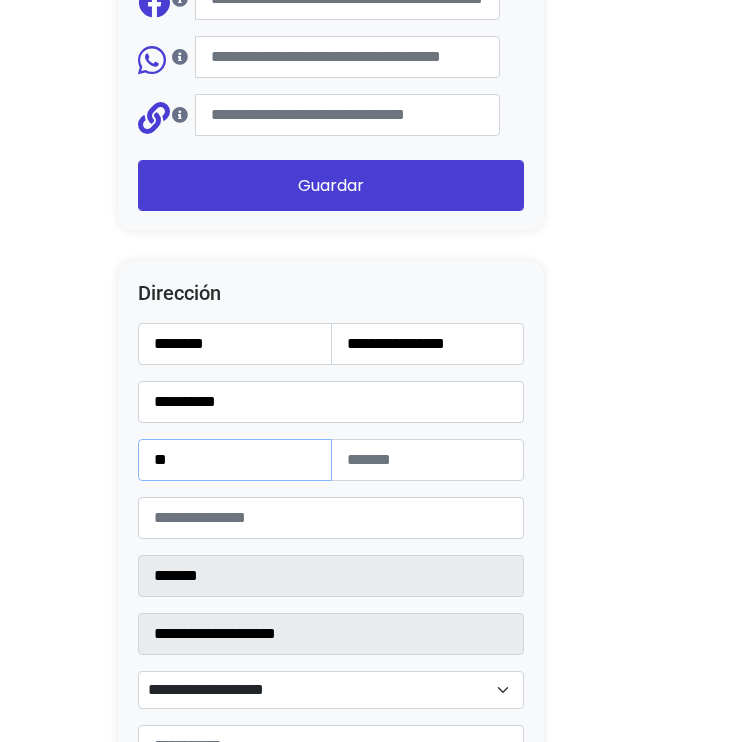click on "**" at bounding box center (235, 460) 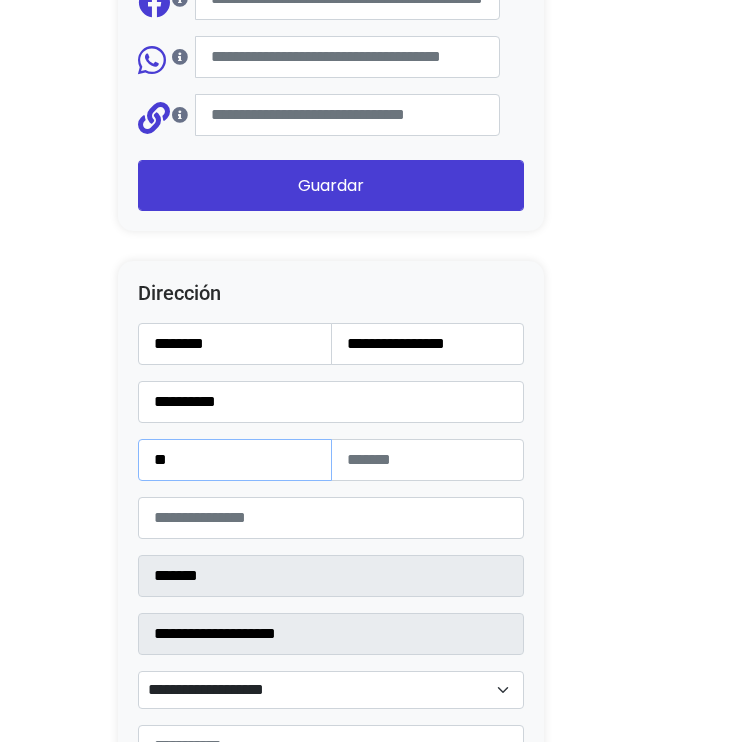 paste on "*" 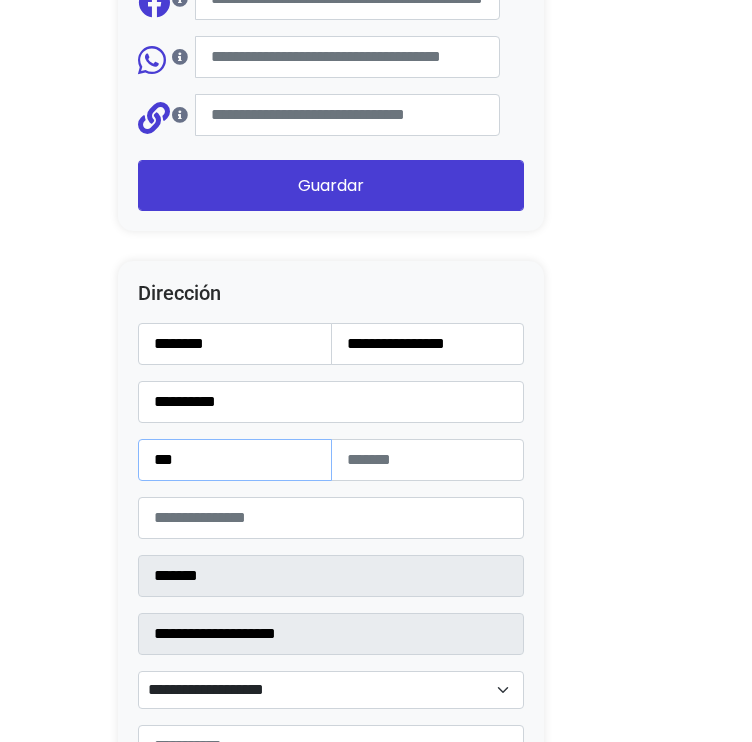 type on "***" 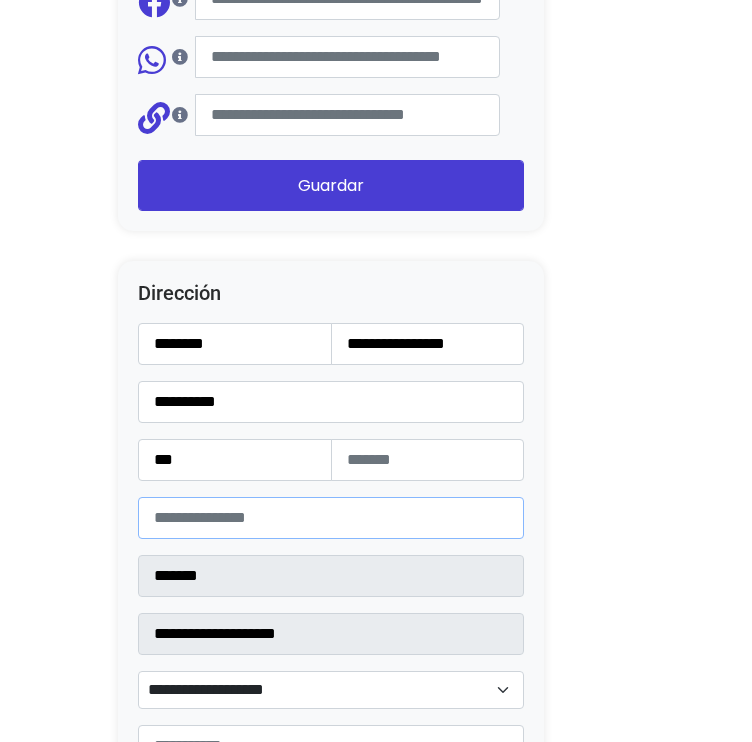 click on "*****" at bounding box center (331, 518) 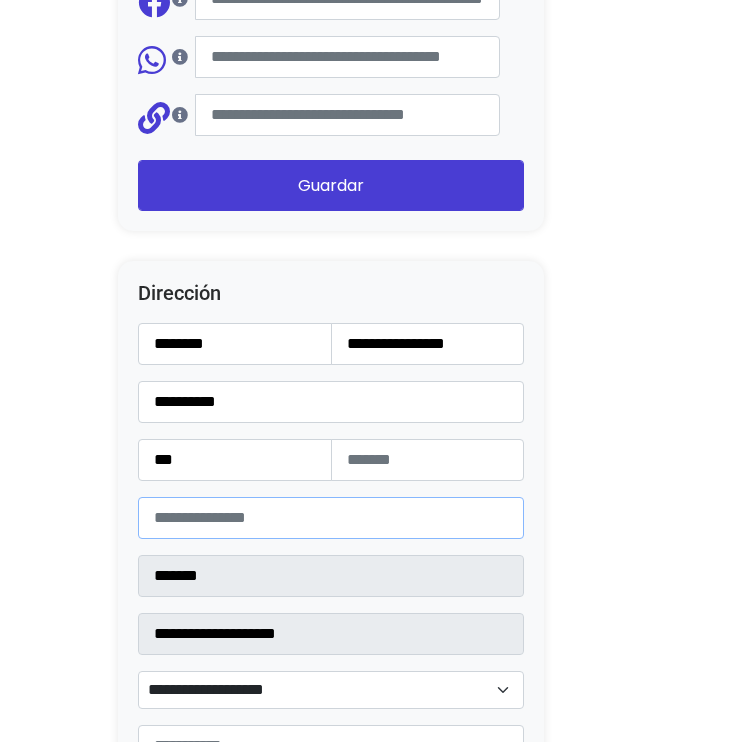 type on "*****" 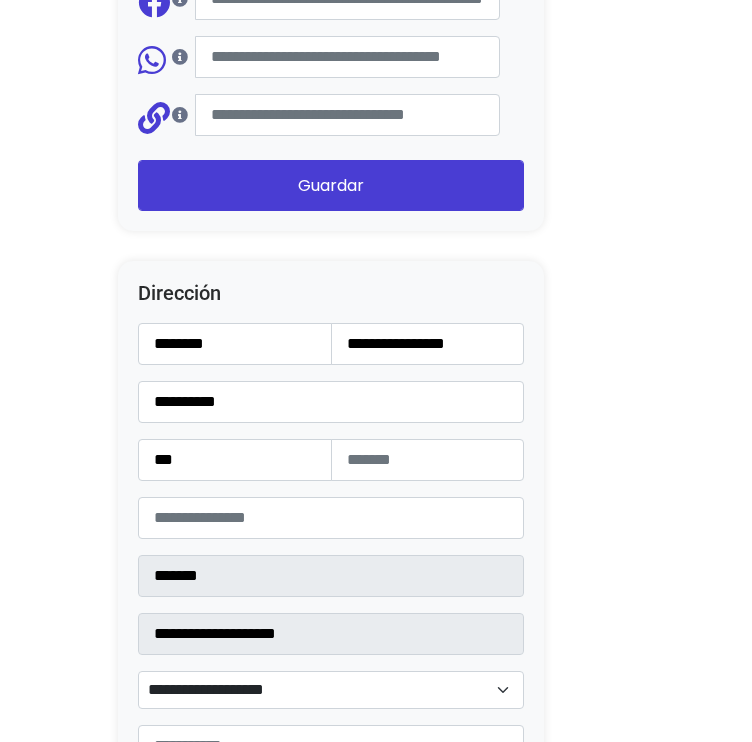 click on "Configuración de Tienda
Ocultar productos vendidos
Ocultar barra Lolapay
Cabecera central
Importador de Instagram
24 horas después de enviar la solicitud, sigue estos pasos para acceder al importador de Instagram:  Cómo utilizar el importador
Después de seguir los pasos, da clic en el siguiente botón para empezar a utilizarlo
Importador de Instagram
Presentación
Esta es una descripción corta de tu tienda, da clic sobre el texto y sobre la imagen para modificarla." at bounding box center (376, -371) 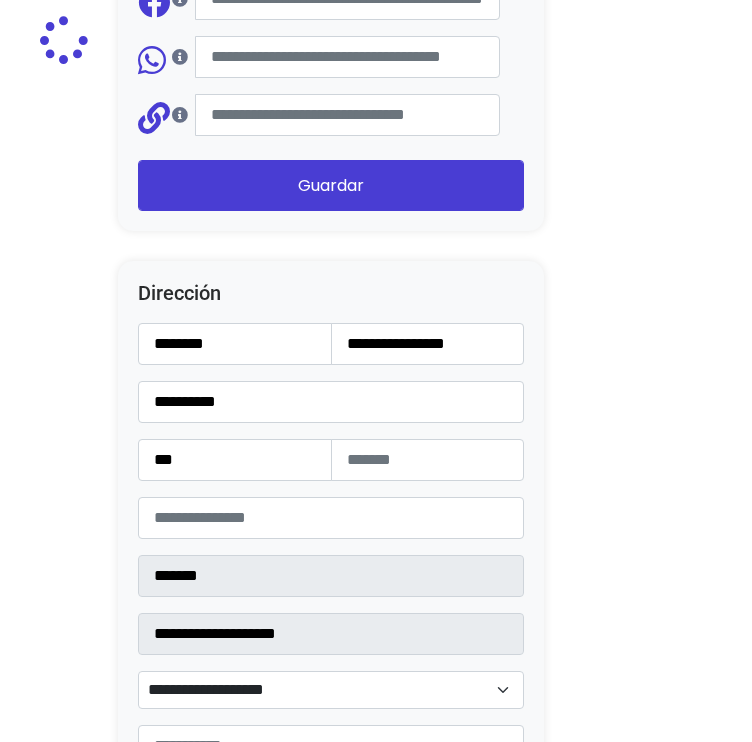 type on "**********" 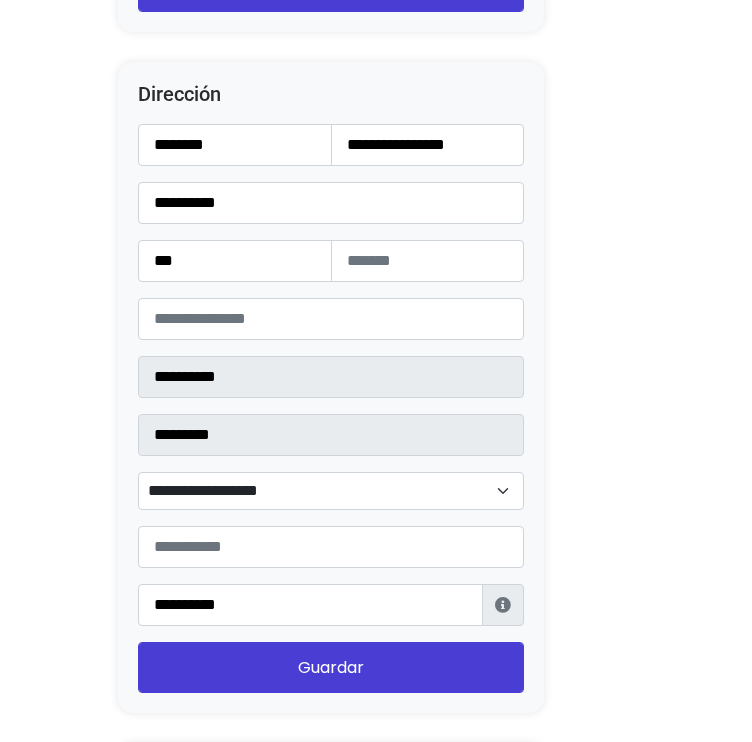 scroll, scrollTop: 2500, scrollLeft: 0, axis: vertical 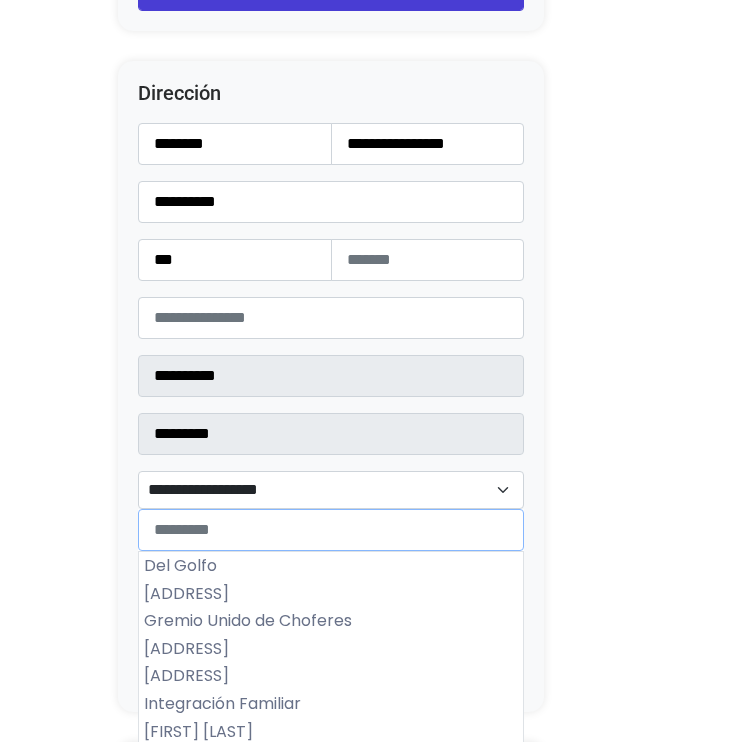 click on "**********" at bounding box center [331, 490] 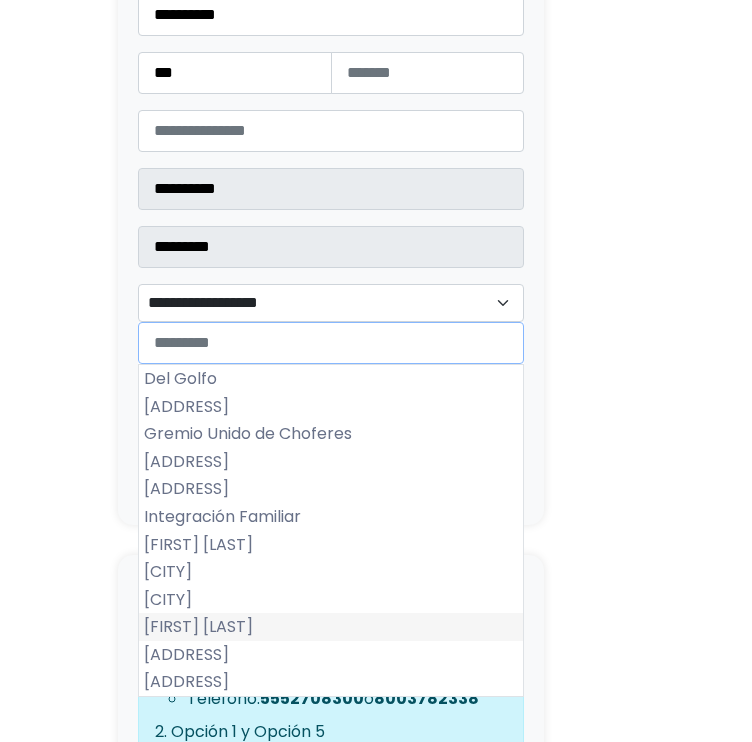 scroll, scrollTop: 2700, scrollLeft: 0, axis: vertical 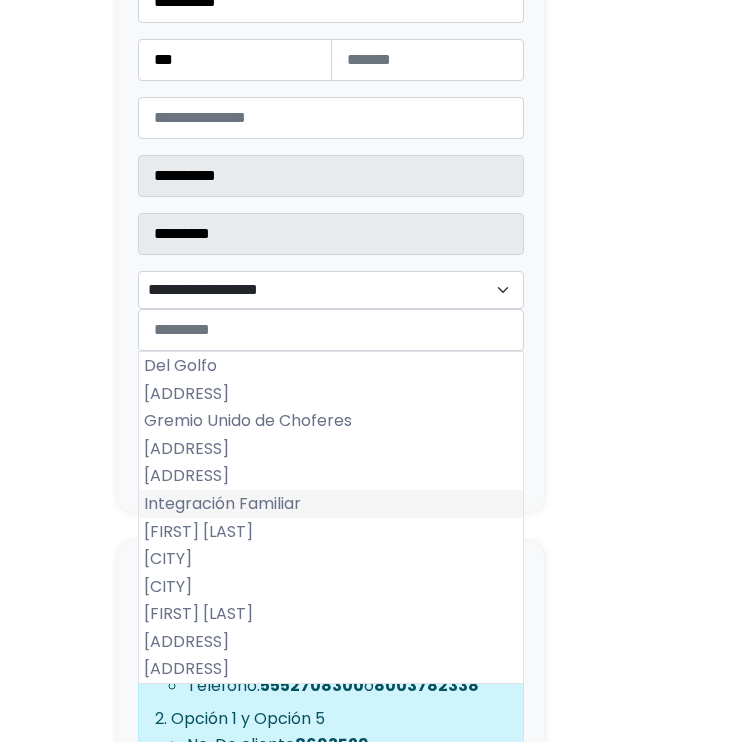 click on "Integración Familiar" at bounding box center (331, 504) 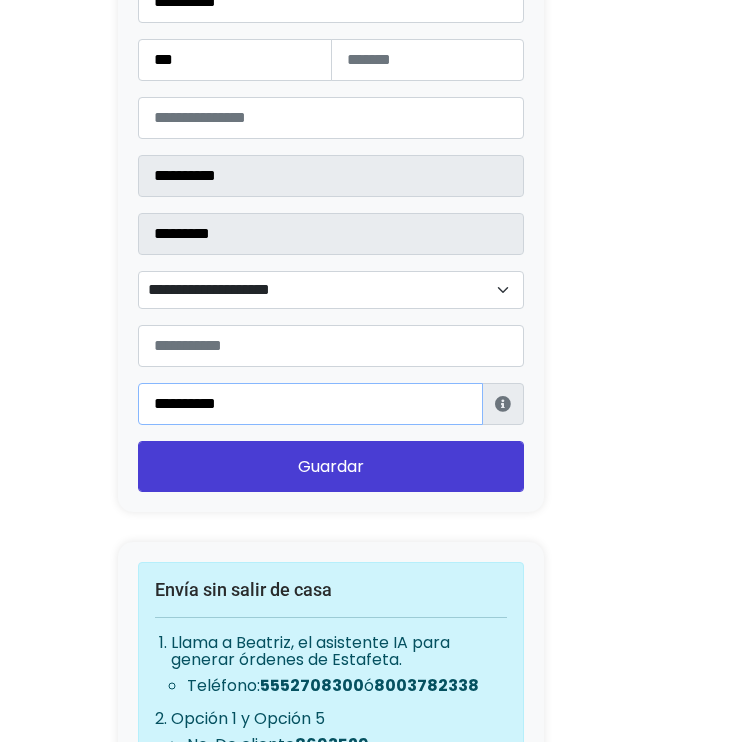 click on "**********" at bounding box center [310, 404] 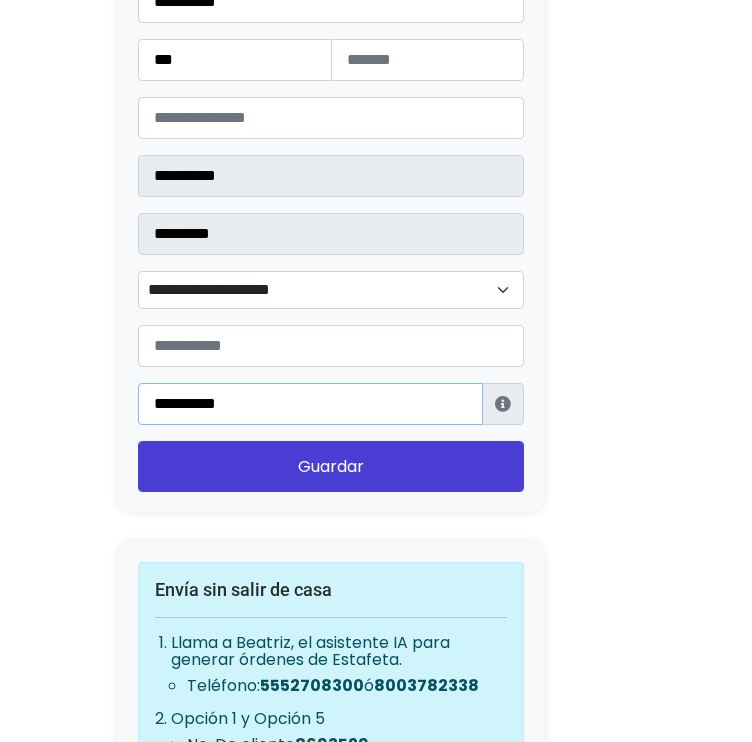 type on "**********" 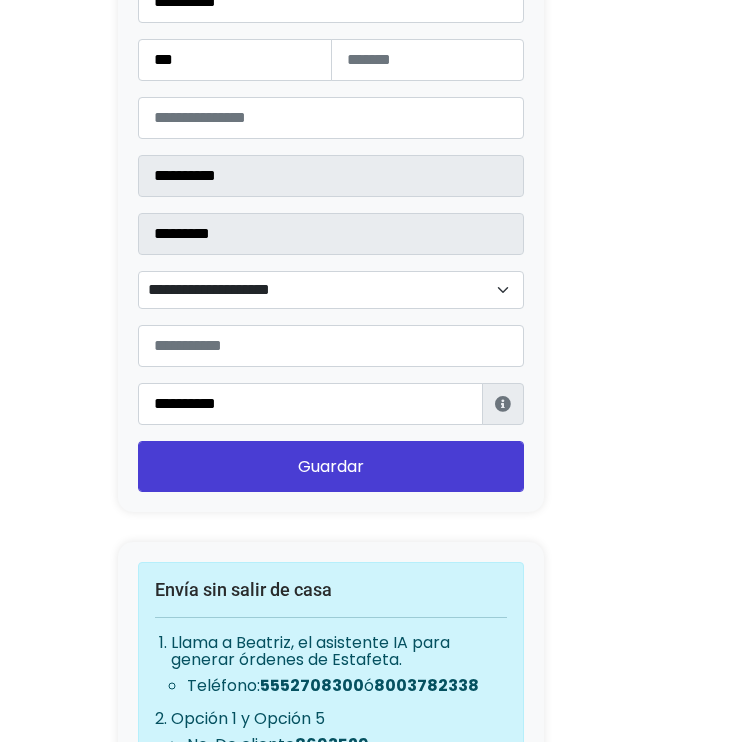 click on "Dirección
Información de Estafeta
Este CP es Ocurre Forzoso para Estafeta , por lo tanto es  responsabilidad del comprador hacer seguimiento del pedido y recogerlo en sucursal . No se hace devolución del costo de envío si el pedido regresa a remitente.
📦 ¿Dónde lo tengo que recoger?
Con tu número de seguimiento podrás ingresar al sitio de Estafeta para rastrearlo, una vez en sucursal se indicará la dirección exacta de recolección. Será una sucursal cercana a tu domicilio.
📦 ¿Cómo obtengo mi número de seguimiento?
Después de tu compra te llegará un correo con el número de seguimiento y link Estafeta.
📦 ¿Cómo sé cuándo llegará?
📦 ¿Cuánto tiempo tengo para recogerlo y qué necesito?
Cerrar" at bounding box center [331, 186] 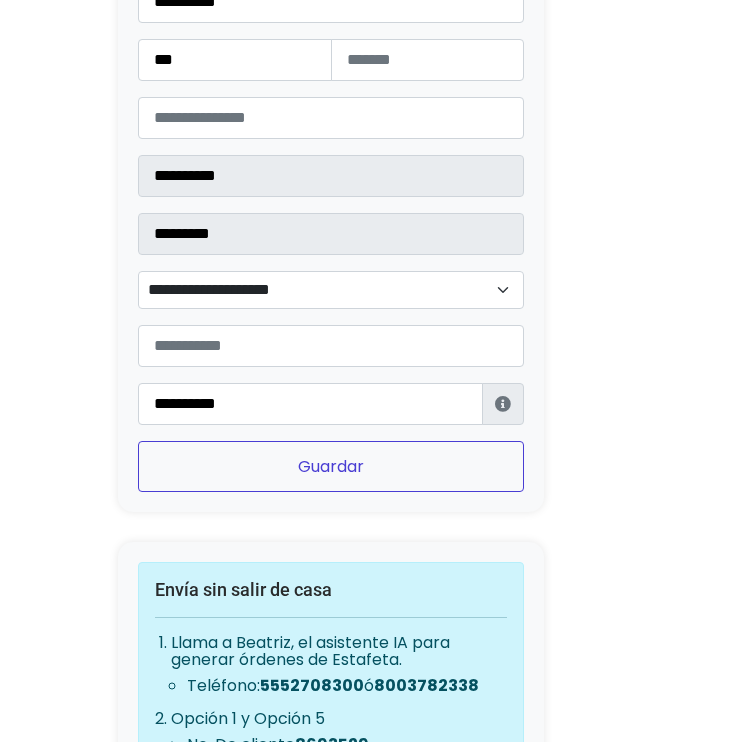 click on "Guardar" at bounding box center (331, 466) 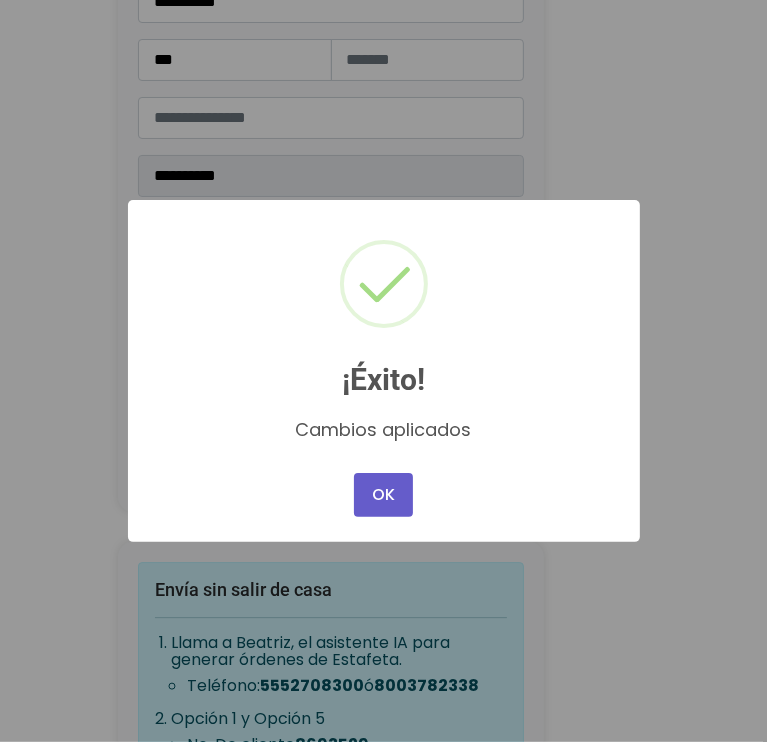 click on "OK" at bounding box center (383, 495) 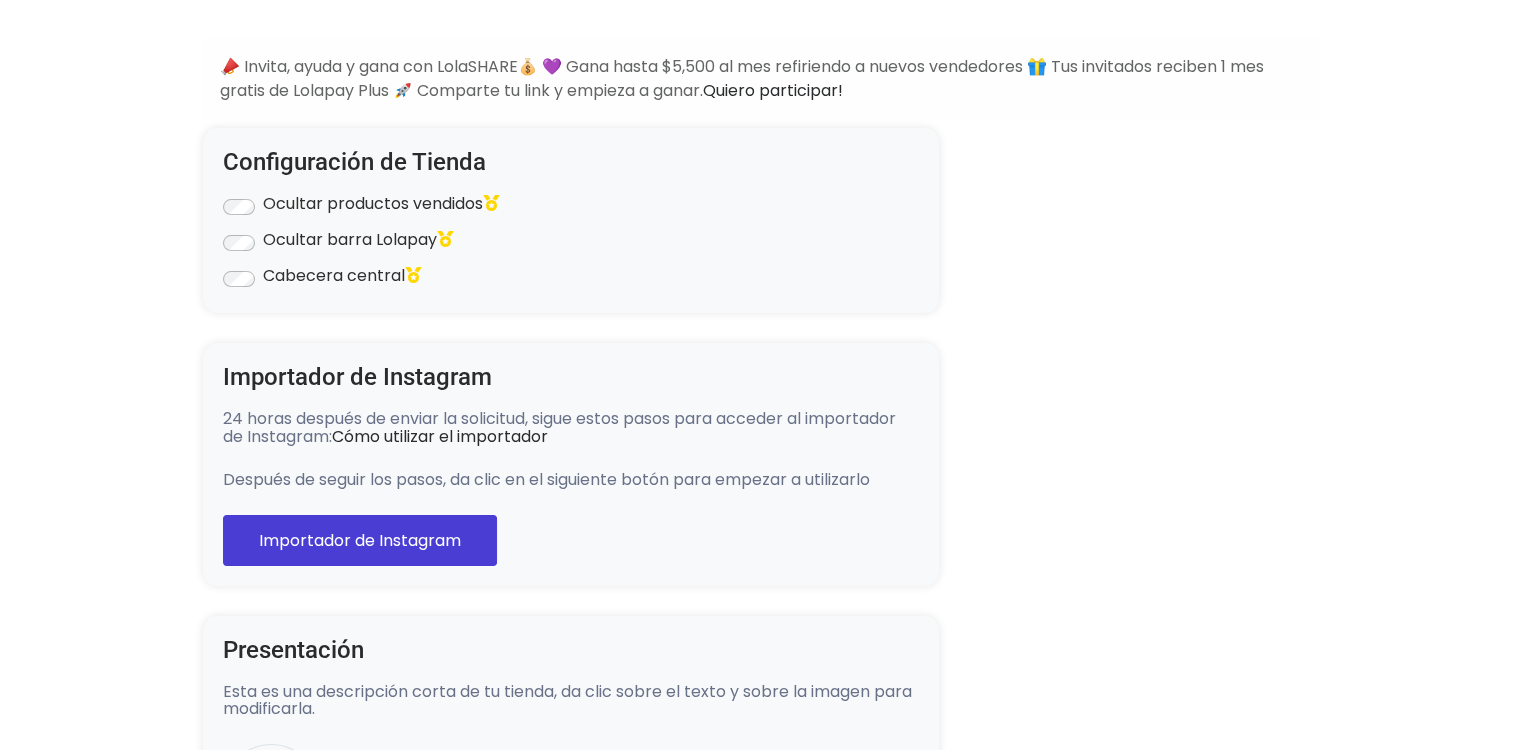 scroll, scrollTop: 0, scrollLeft: 0, axis: both 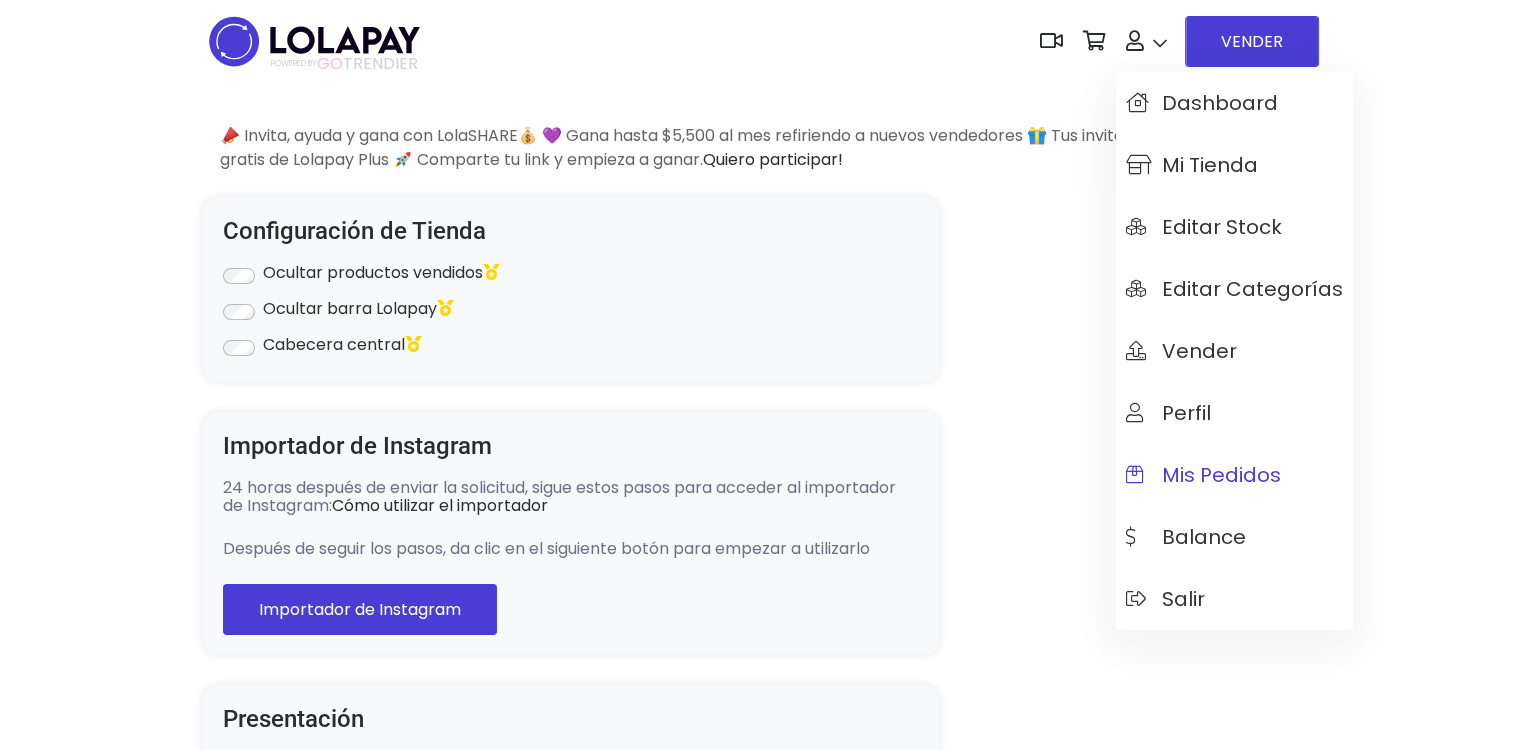 click on "Mis pedidos" at bounding box center [1234, 475] 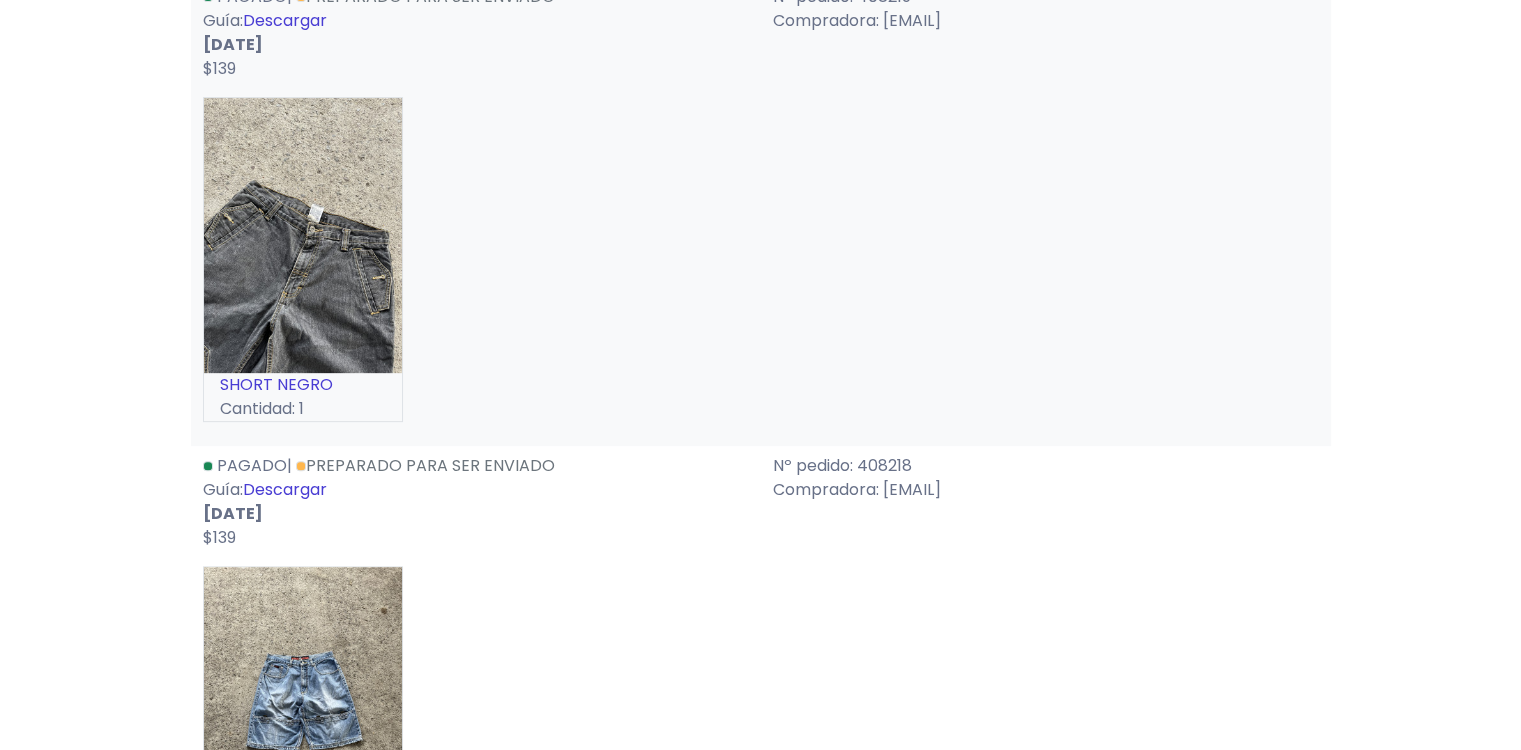 scroll, scrollTop: 900, scrollLeft: 0, axis: vertical 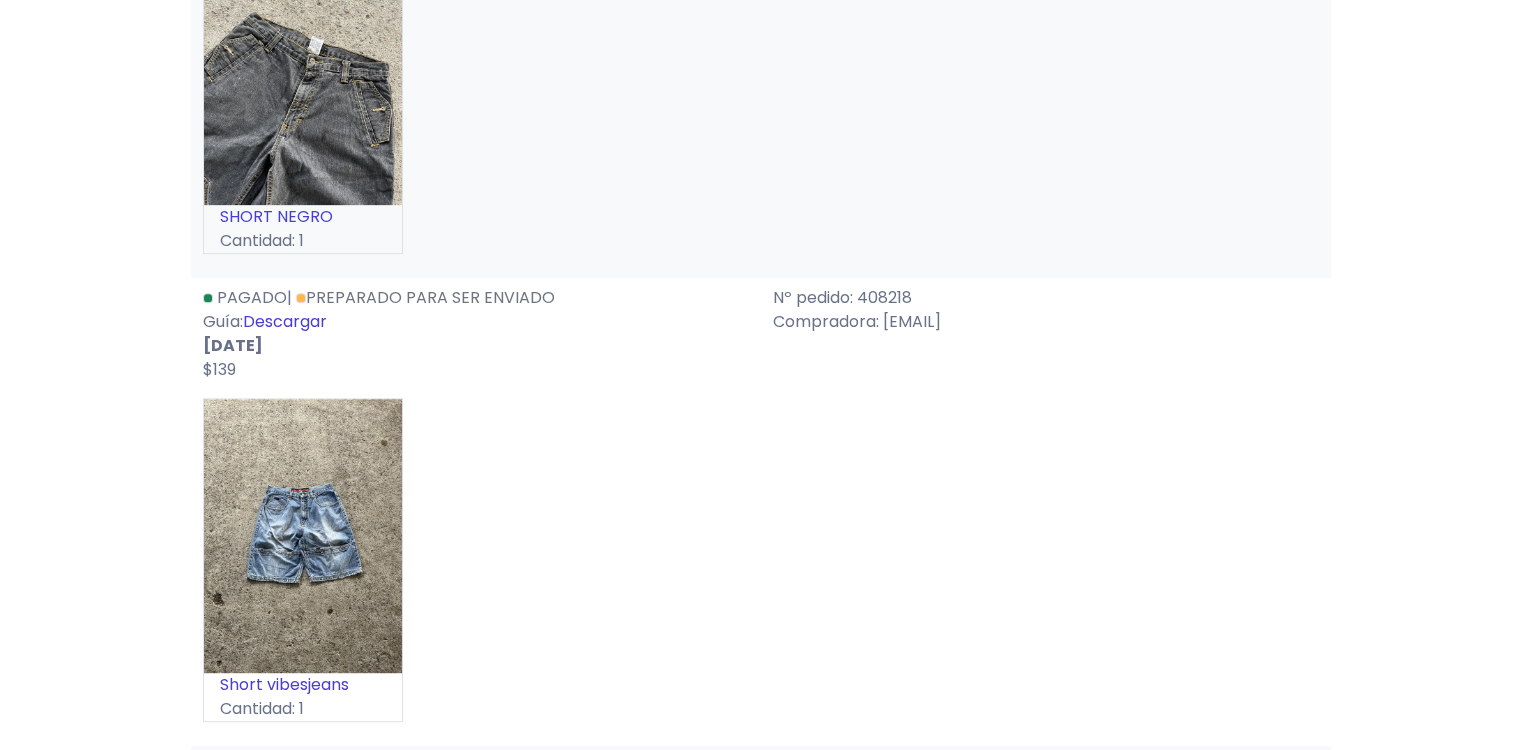 click on "Descargar" at bounding box center [285, 321] 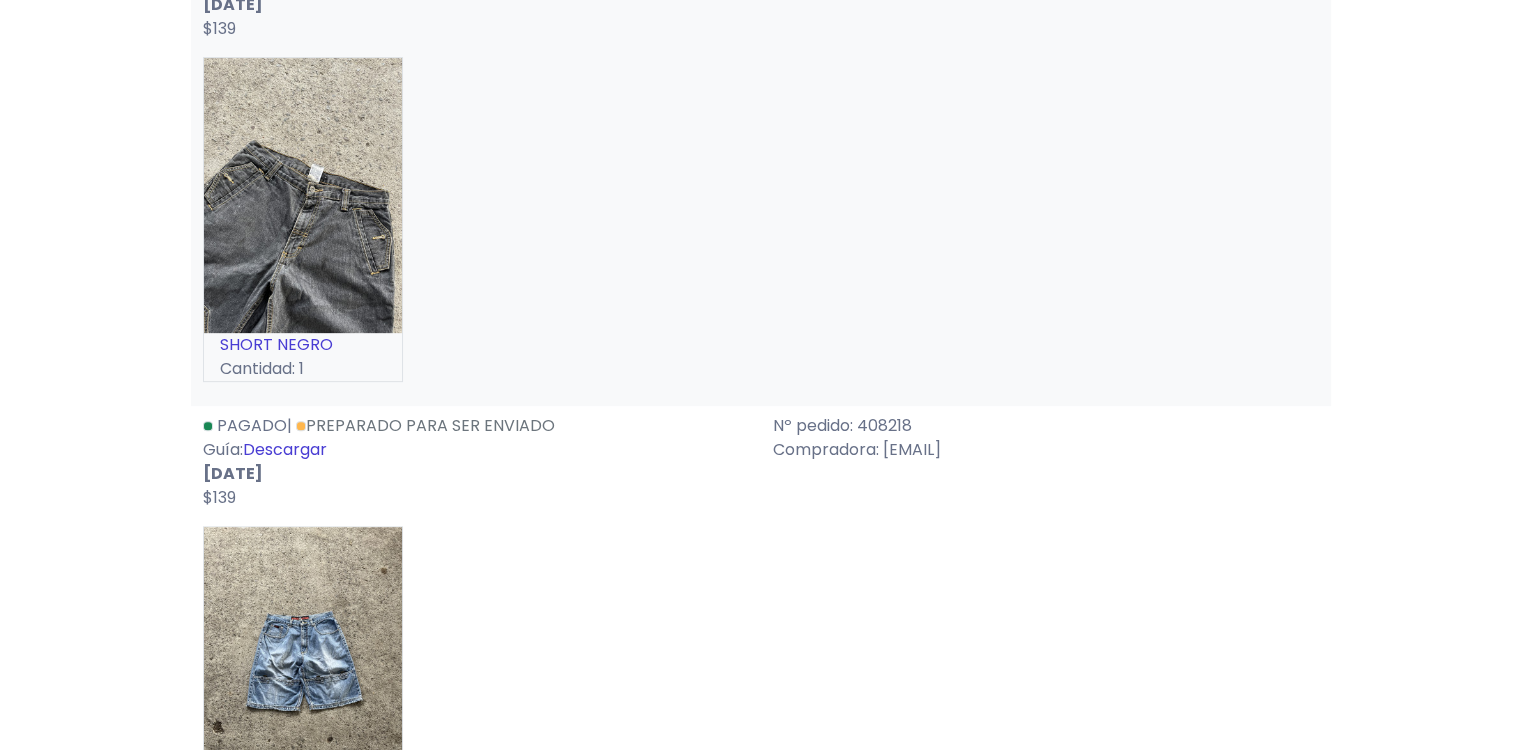 scroll, scrollTop: 600, scrollLeft: 0, axis: vertical 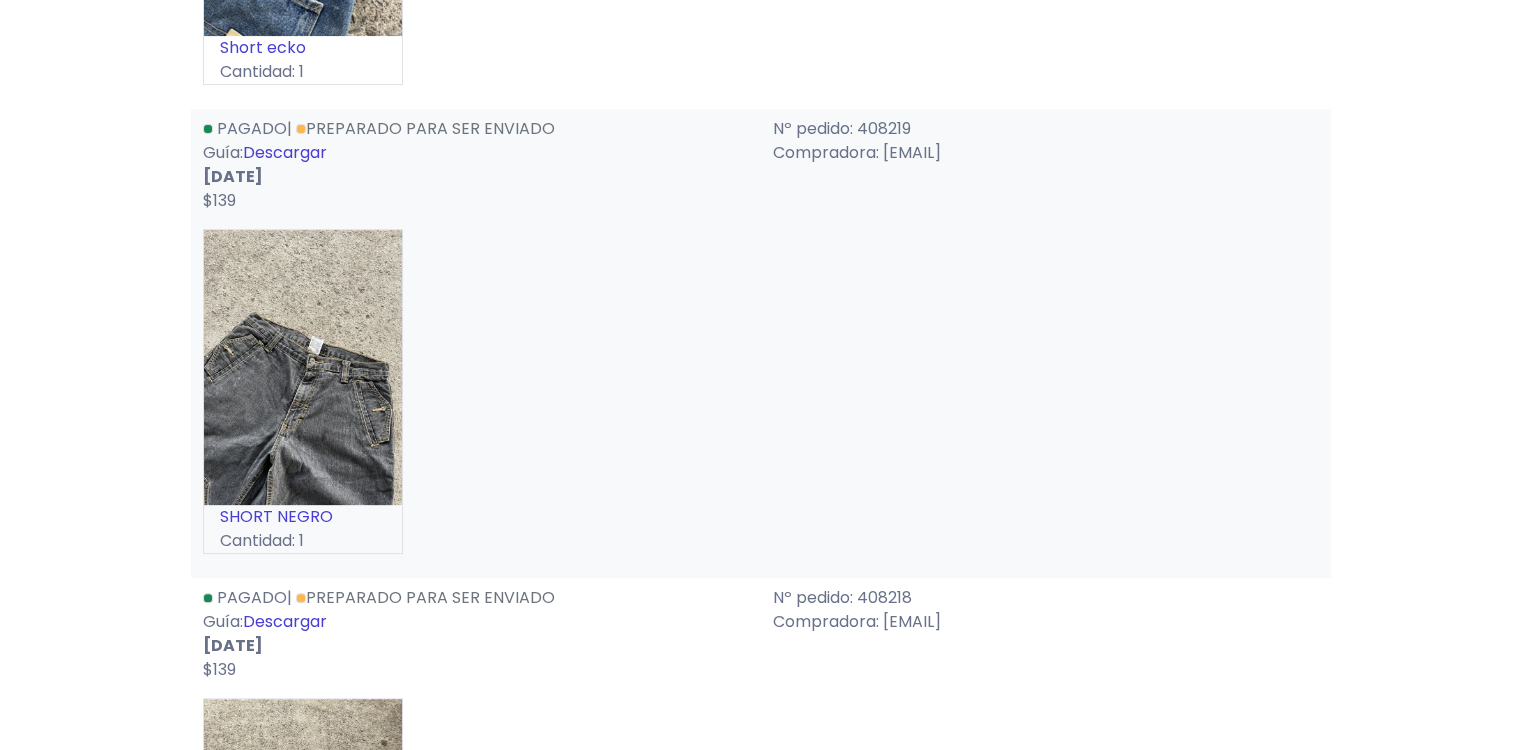 click on "Descargar" at bounding box center [285, 152] 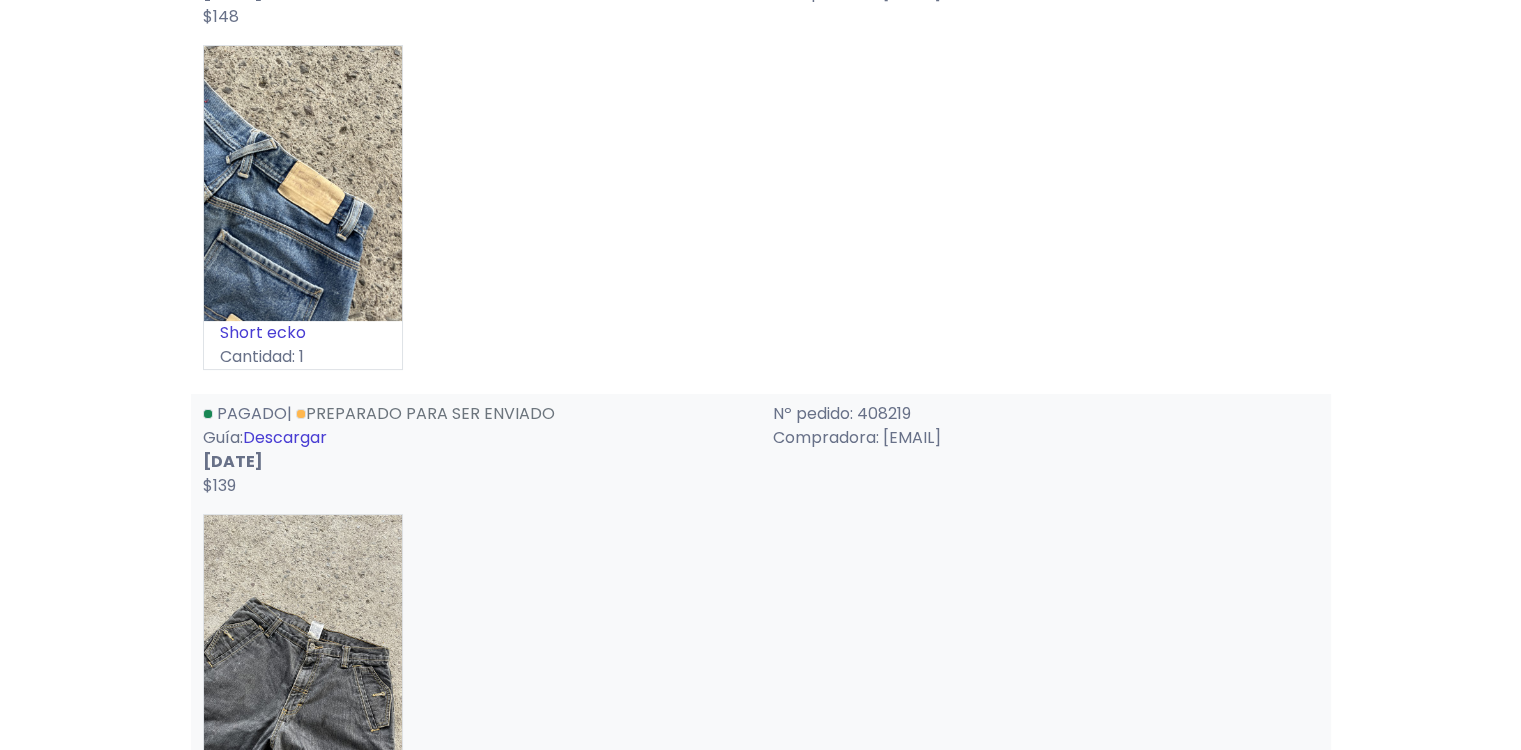 scroll, scrollTop: 100, scrollLeft: 0, axis: vertical 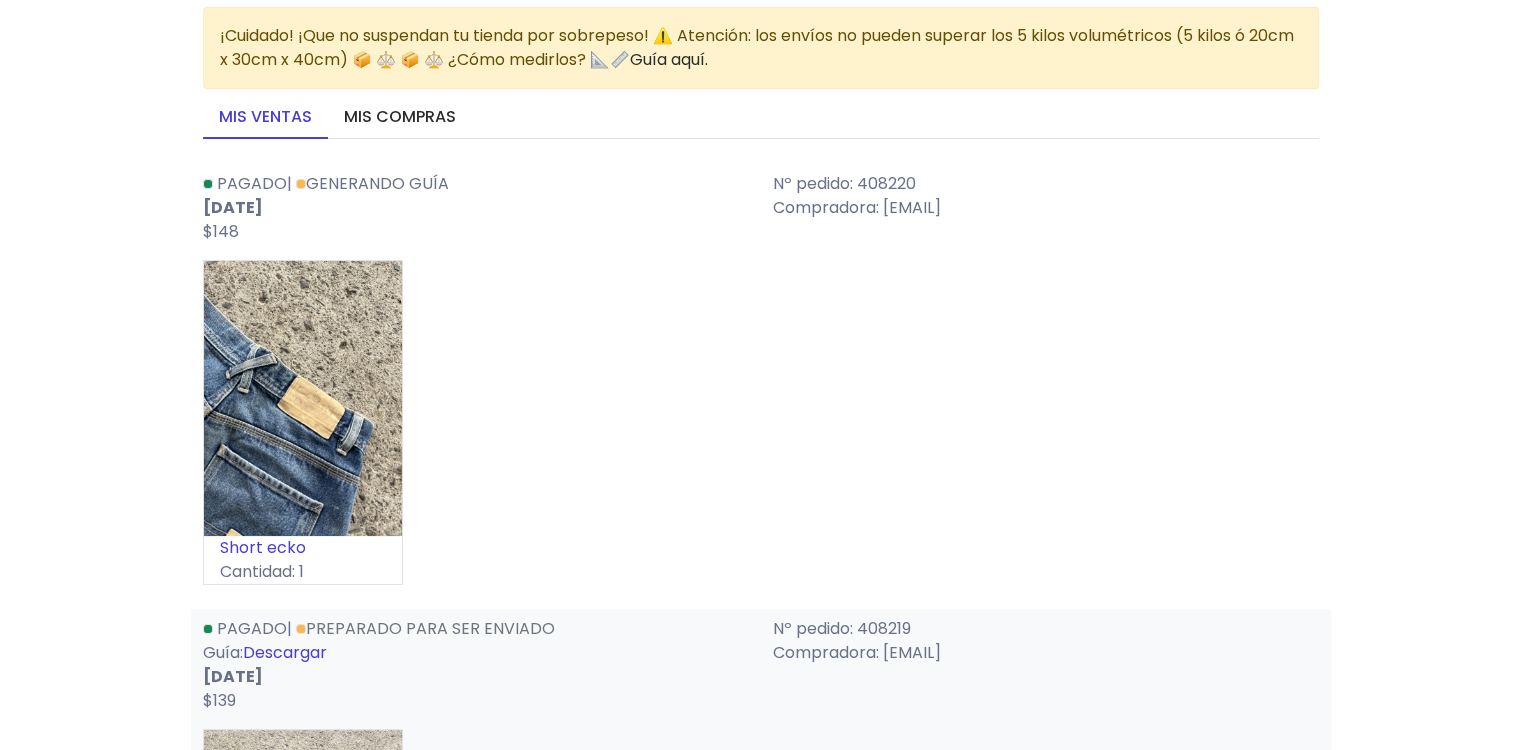 click on "Pagado
|
Generando guía
[DATE]
$148
Nº pedido: 408220
Compradora:  [EMAIL]" at bounding box center [761, 208] 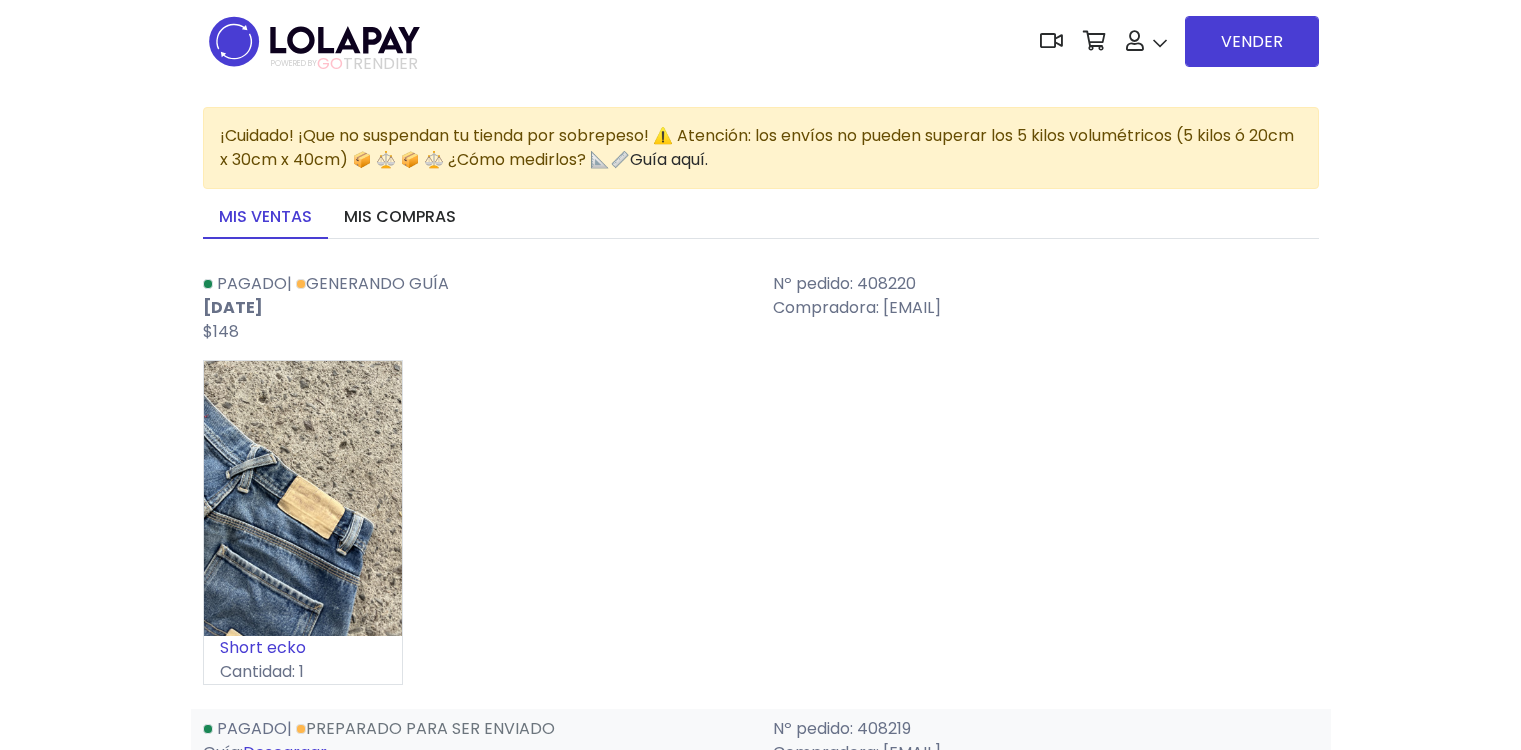 scroll, scrollTop: 100, scrollLeft: 0, axis: vertical 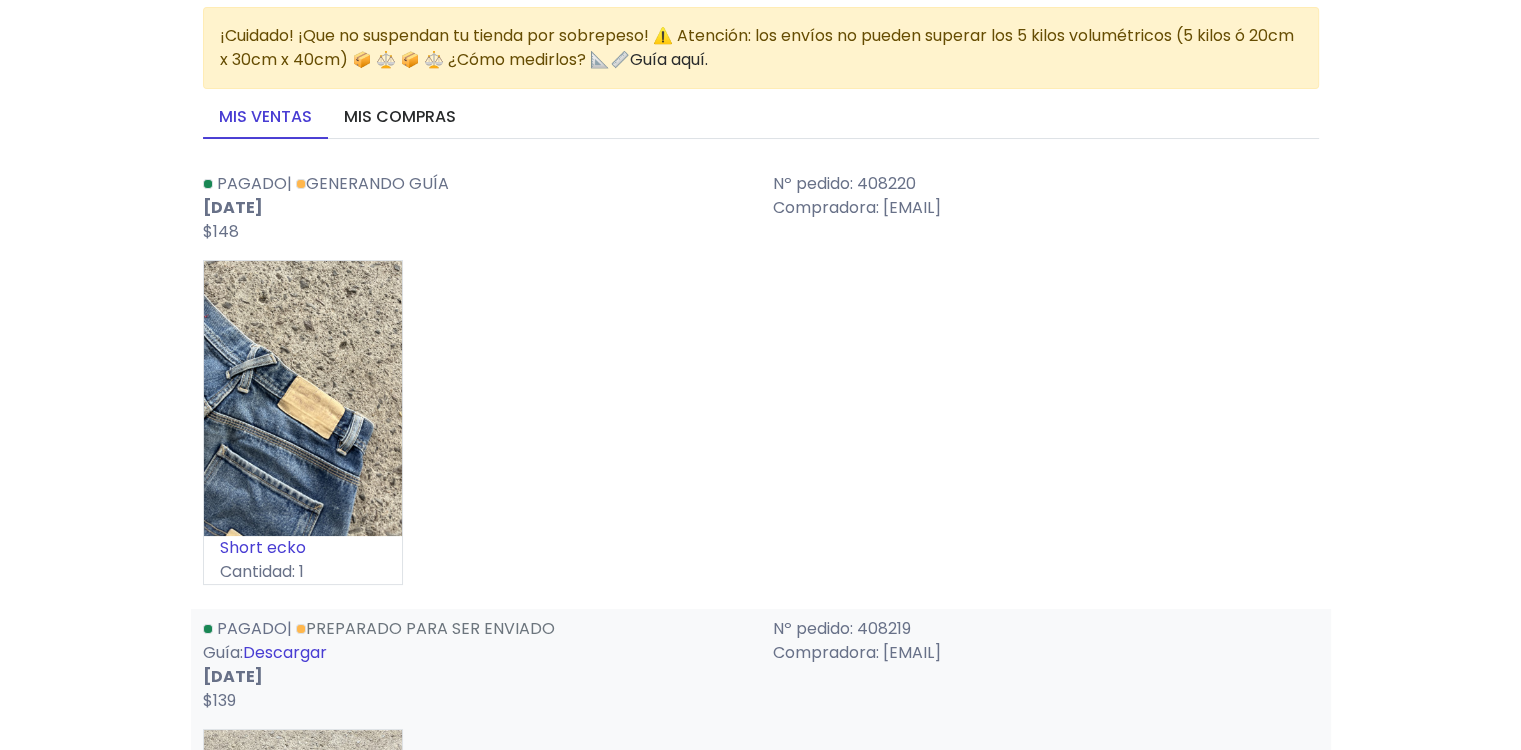 click on "SHORT NEGRO
Cantidad: 1" at bounding box center [761, 899] 